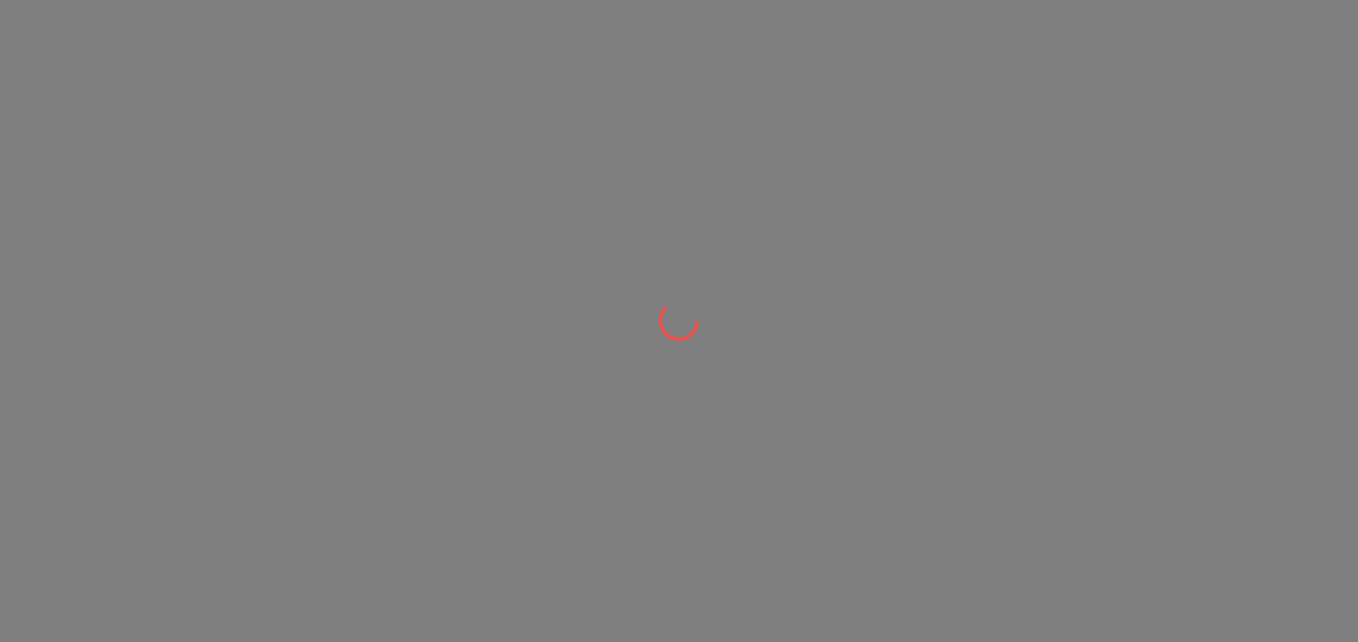 scroll, scrollTop: 0, scrollLeft: 0, axis: both 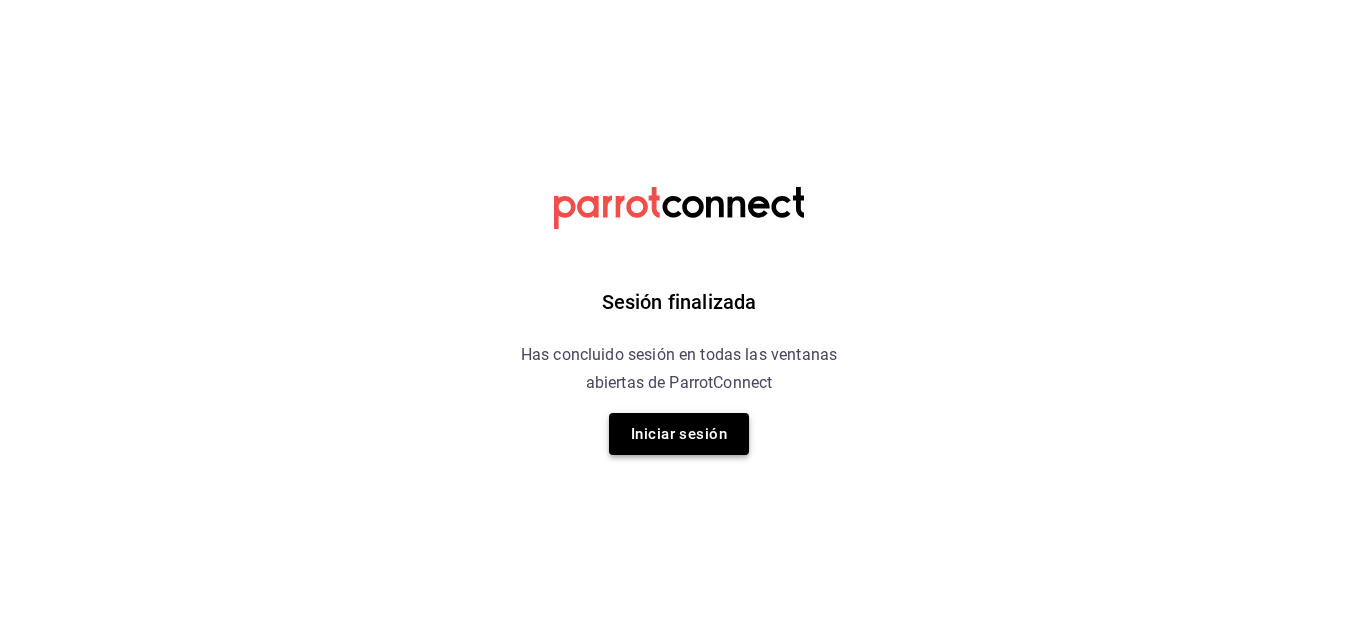click on "Iniciar sesión" at bounding box center (679, 434) 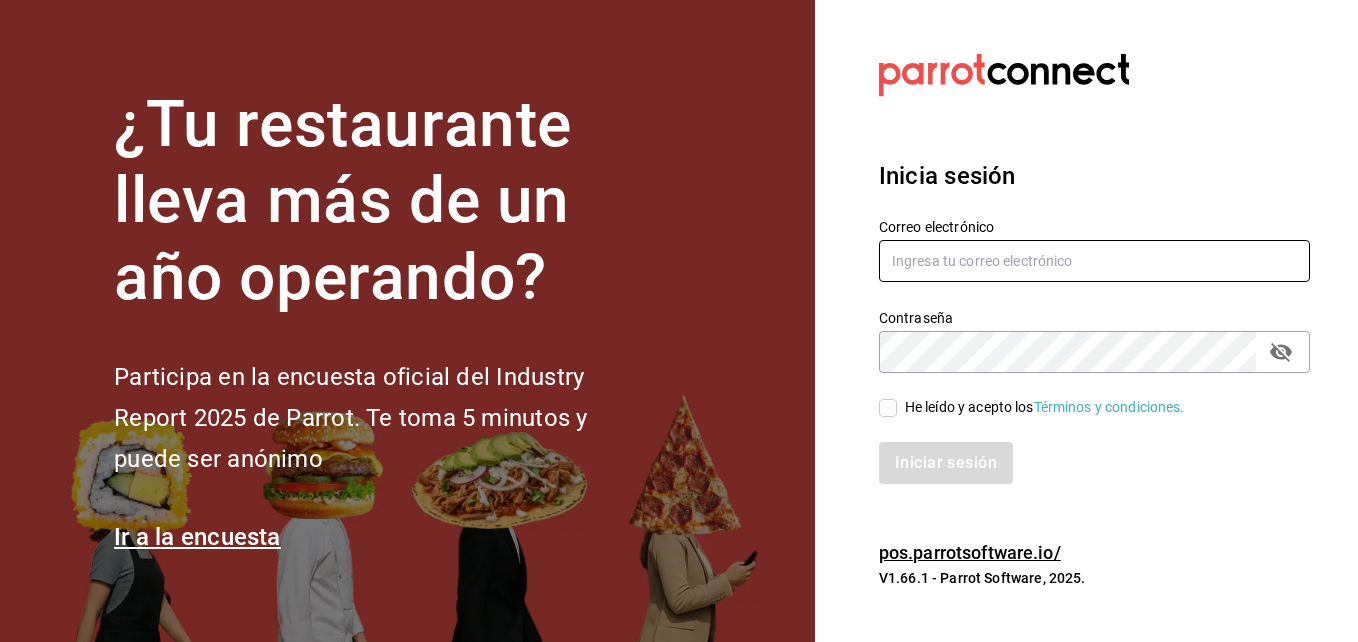 type on "[USERNAME]@[DOMAIN].com" 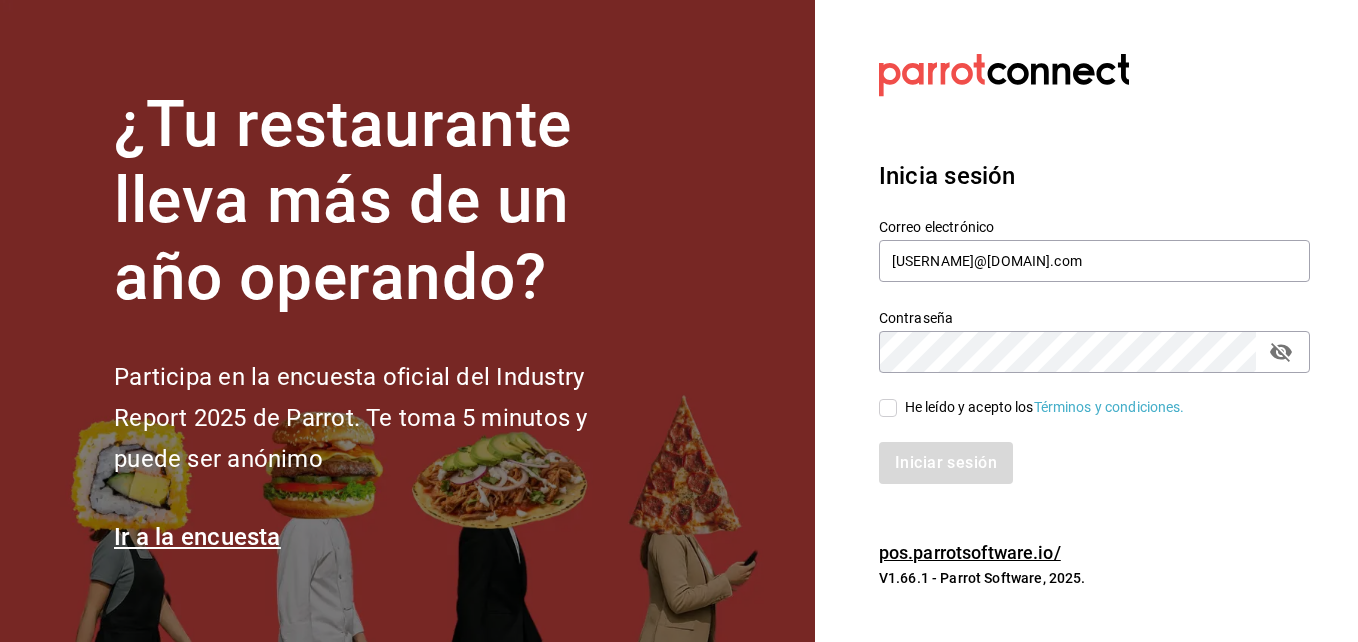 click on "He leído y acepto los  Términos y condiciones." at bounding box center [888, 408] 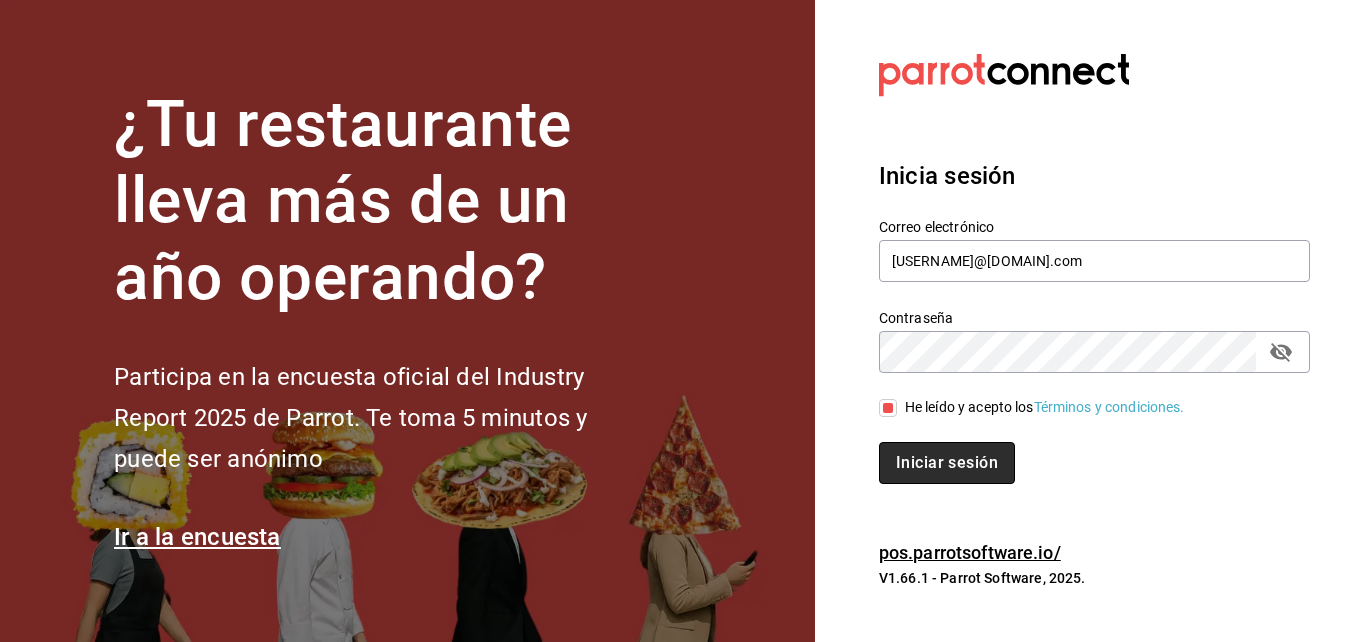 click on "Iniciar sesión" at bounding box center [947, 463] 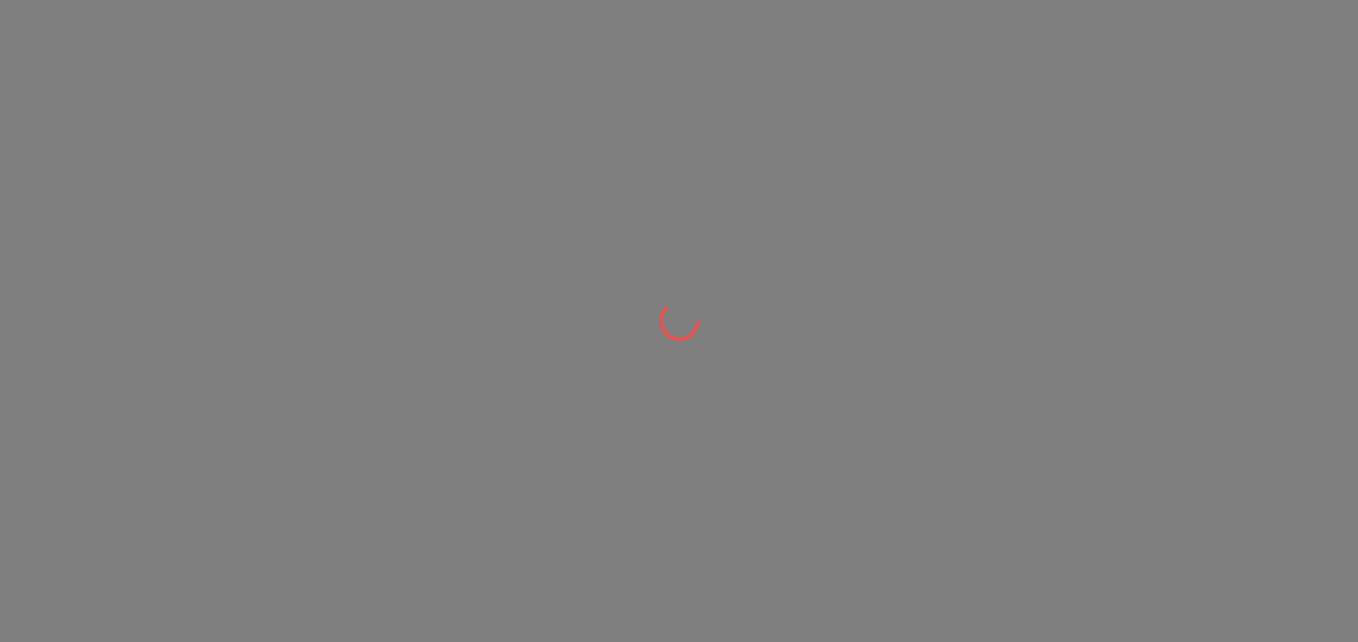scroll, scrollTop: 0, scrollLeft: 0, axis: both 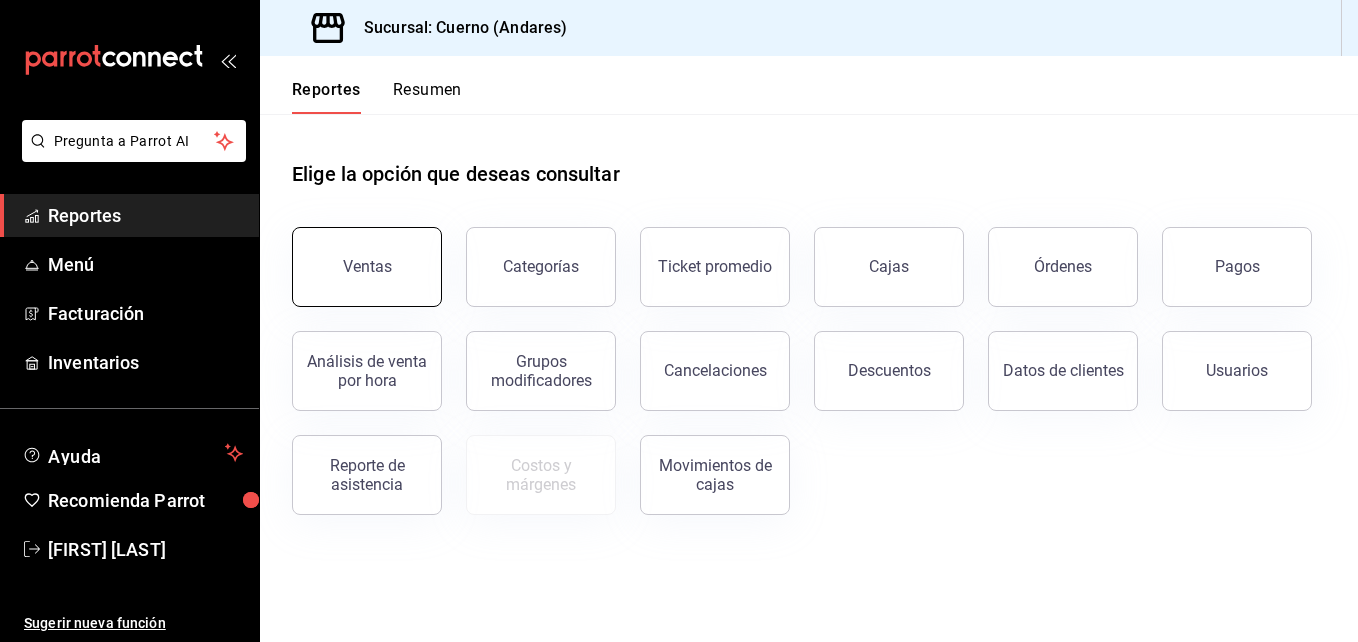 click on "Ventas" at bounding box center (367, 267) 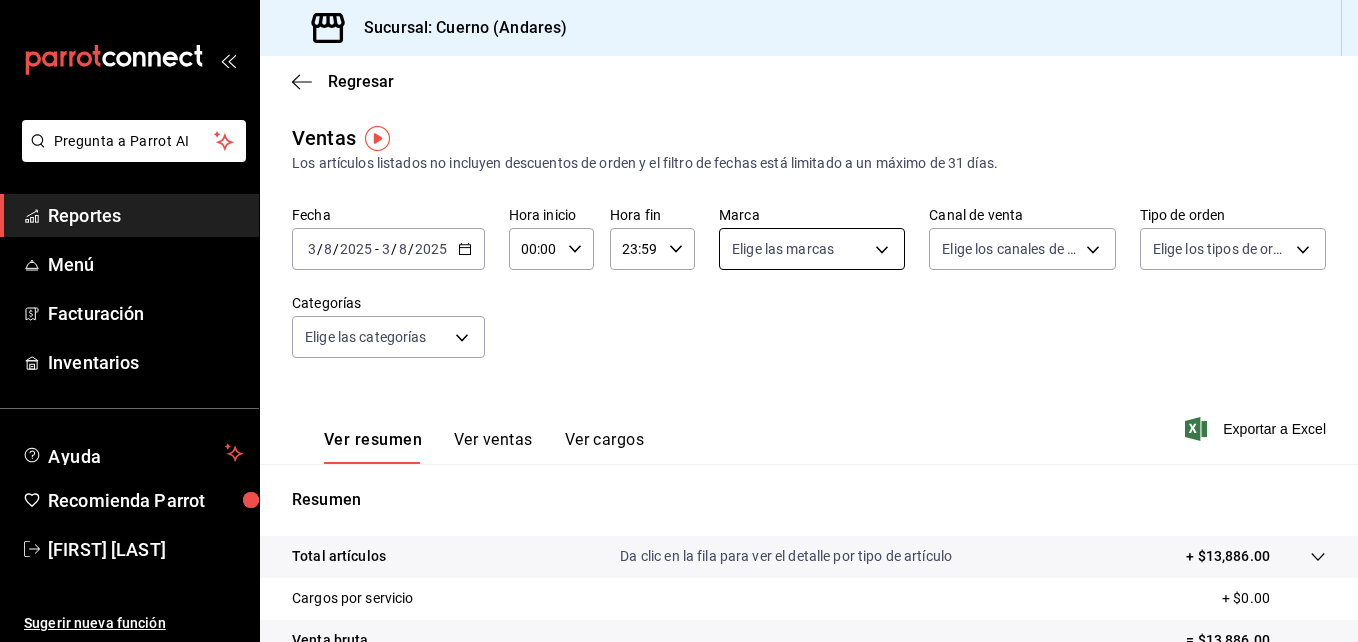 click on "Elige las marcas" at bounding box center (812, 249) 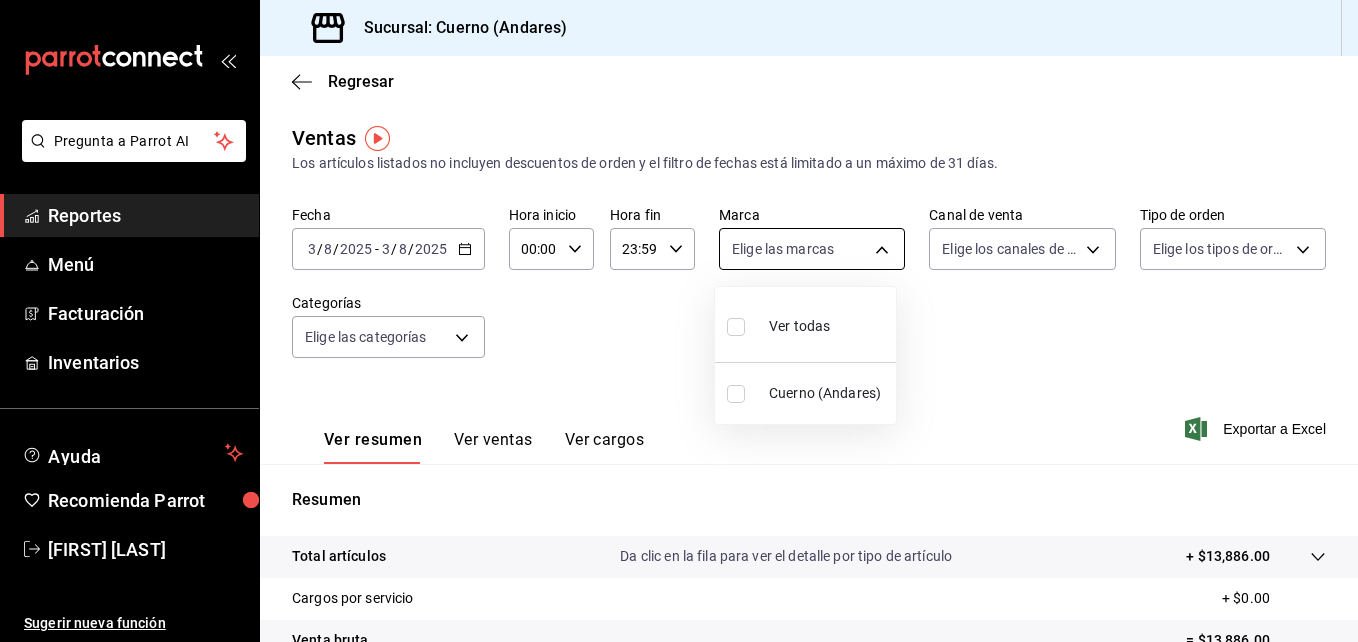 click on "Pregunta a Parrot AI Reportes   Menú   Facturación   Inventarios   Ayuda Recomienda Parrot   [FIRST] [LAST]     Ir a video" at bounding box center [679, 321] 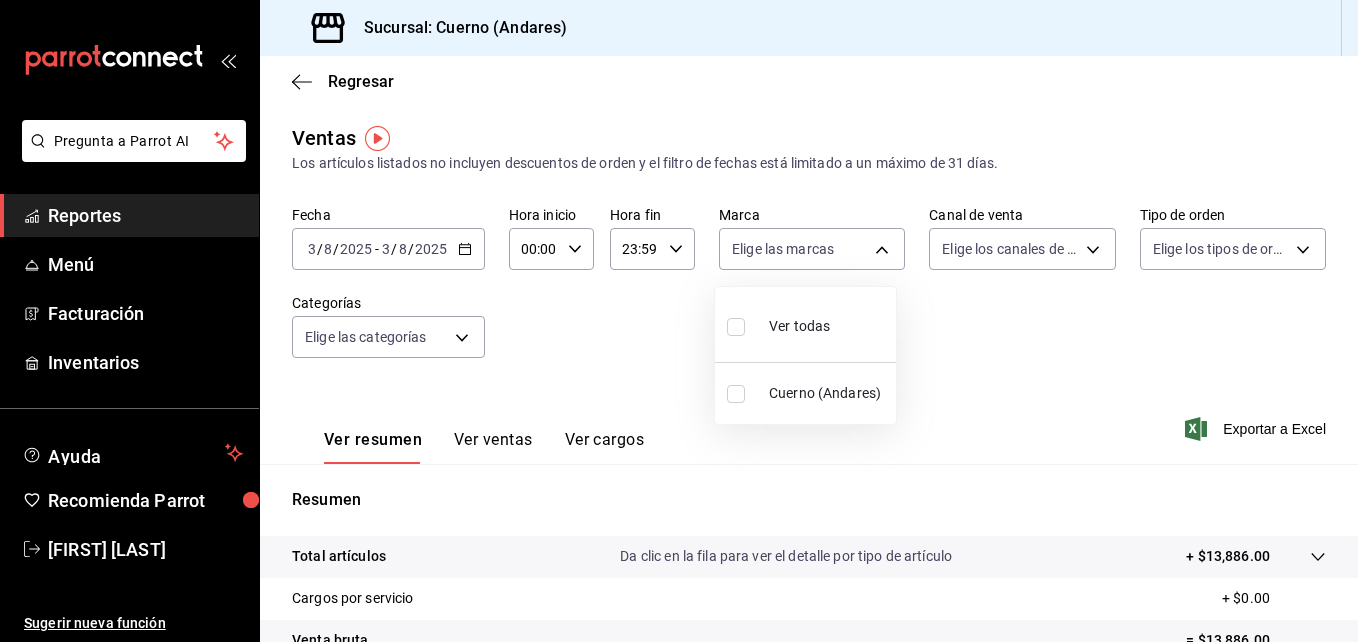 click at bounding box center [736, 327] 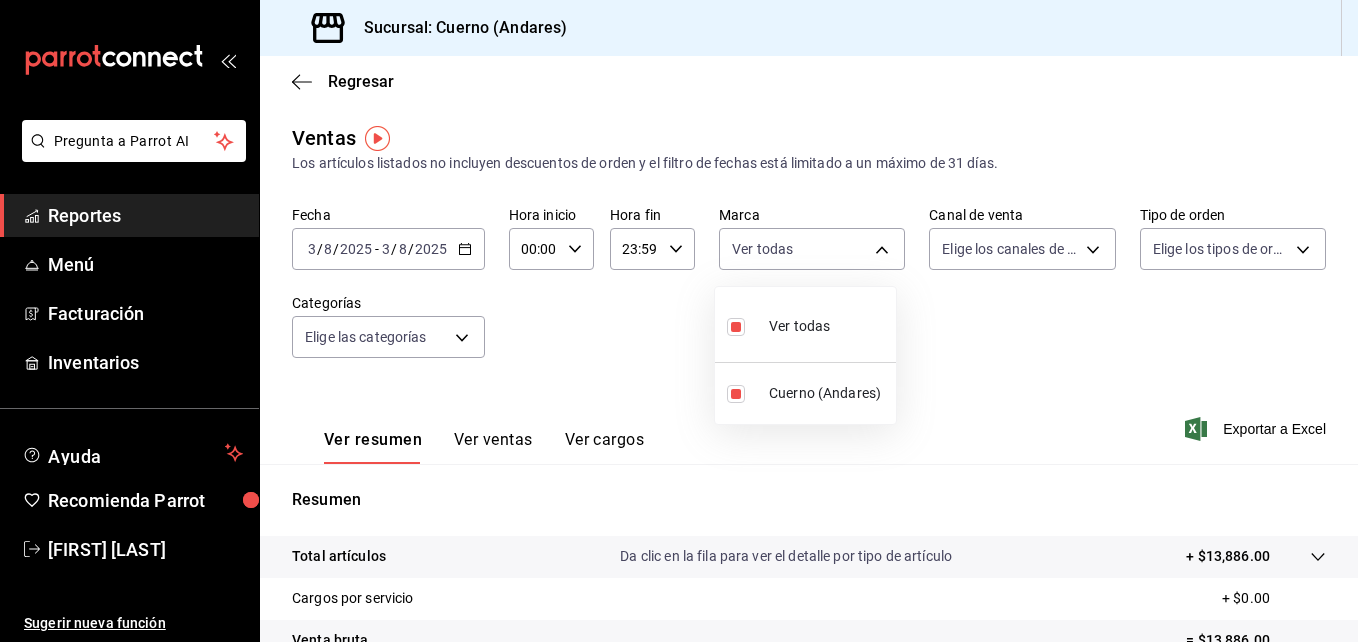 click at bounding box center (679, 321) 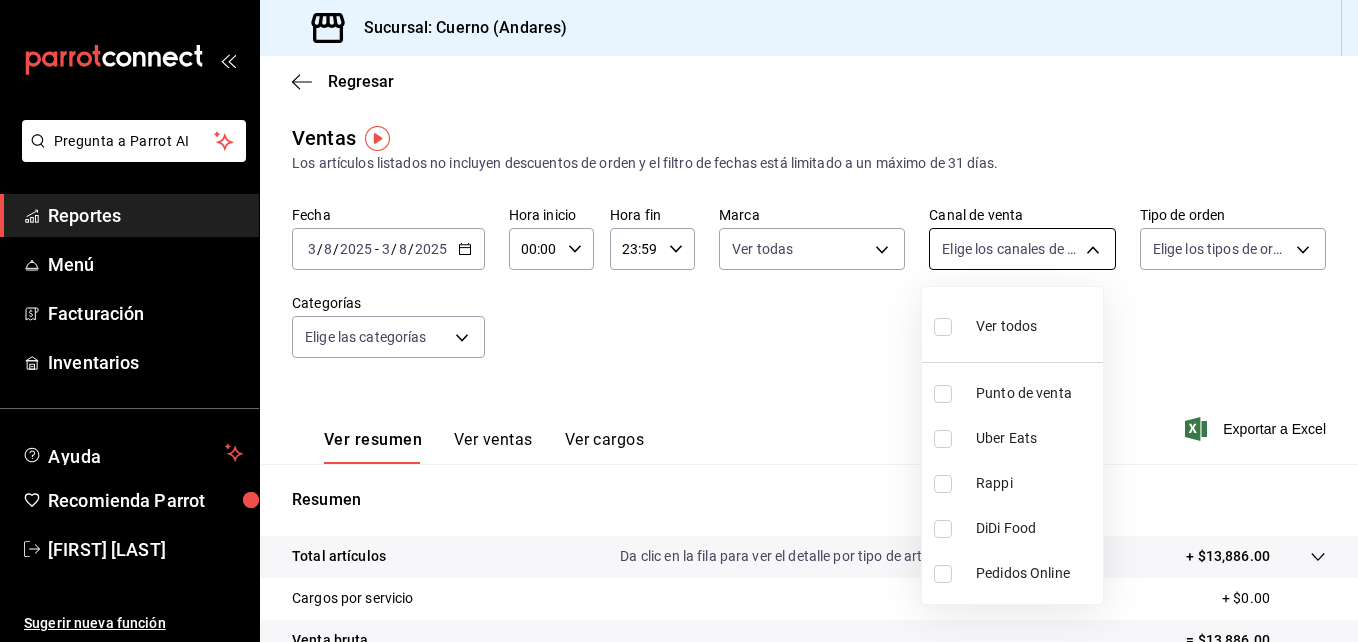 click on "Pregunta a Parrot AI Reportes   Menú   Facturación   Inventarios   Ayuda Recomienda Parrot   [FIRST] [LAST]   Sugerir nueva función   Sucursal: Cuerno ([CITY]) Regresar Ventas Los artículos listados no incluyen descuentos de orden y el filtro de fechas está limitado a un máximo de 31 días. Fecha [DATE] [DATE] - [DATE] [DATE] Hora inicio 00:00 Hora inicio Hora fin 23:59 Hora fin Marca Ver todas c9e961b9-bc29-480f-a65c-324ff110f526 Canal de venta Elige los canales de venta Tipo de orden Elige los tipos de orden Categorías Elige las categorías Ver resumen Ver ventas Ver cargos Exportar a Excel Resumen Total artículos Da clic en la fila para ver el detalle por tipo de artículo + $13,886.00 Cargos por servicio + $0.00 Venta bruta = $13,886.00 Descuentos totales - $0.00 Certificados de regalo - $0.00 Venta total = $13,886.00 Impuestos - $1,915.31 Venta neta = $11,970.69 Pregunta a Parrot AI Reportes   Menú   Facturación   Inventarios   Ayuda Recomienda Parrot       Rappi" at bounding box center (679, 321) 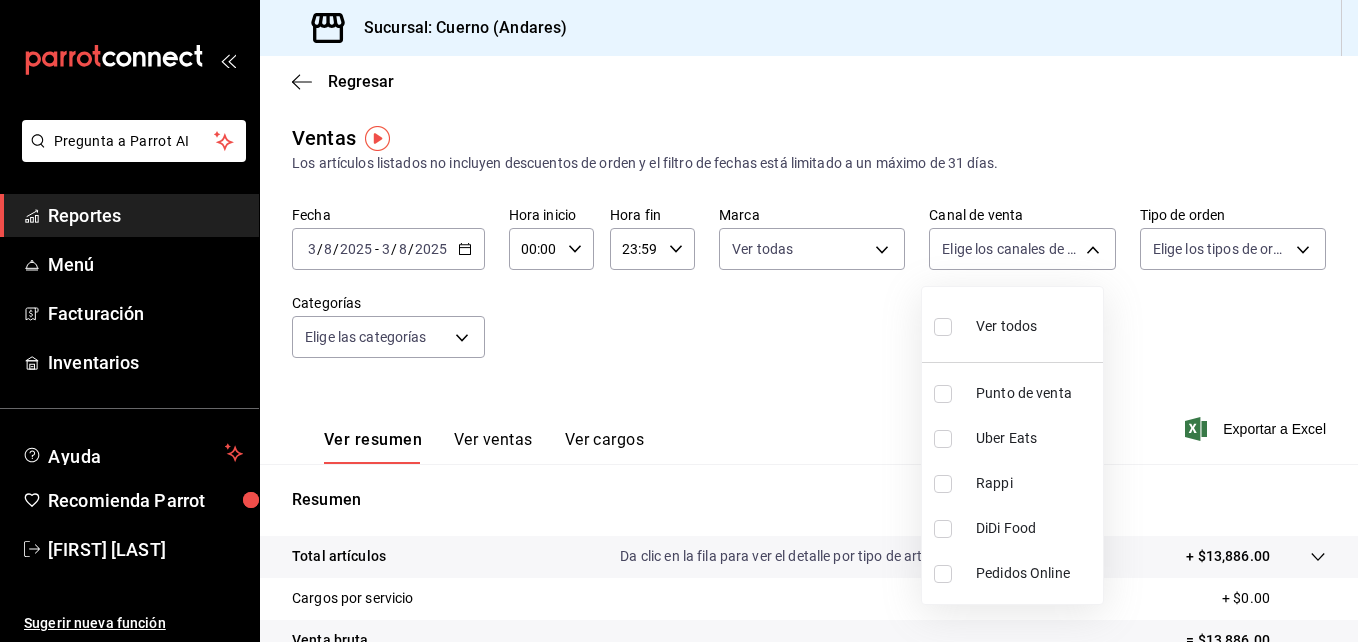 click at bounding box center (947, 326) 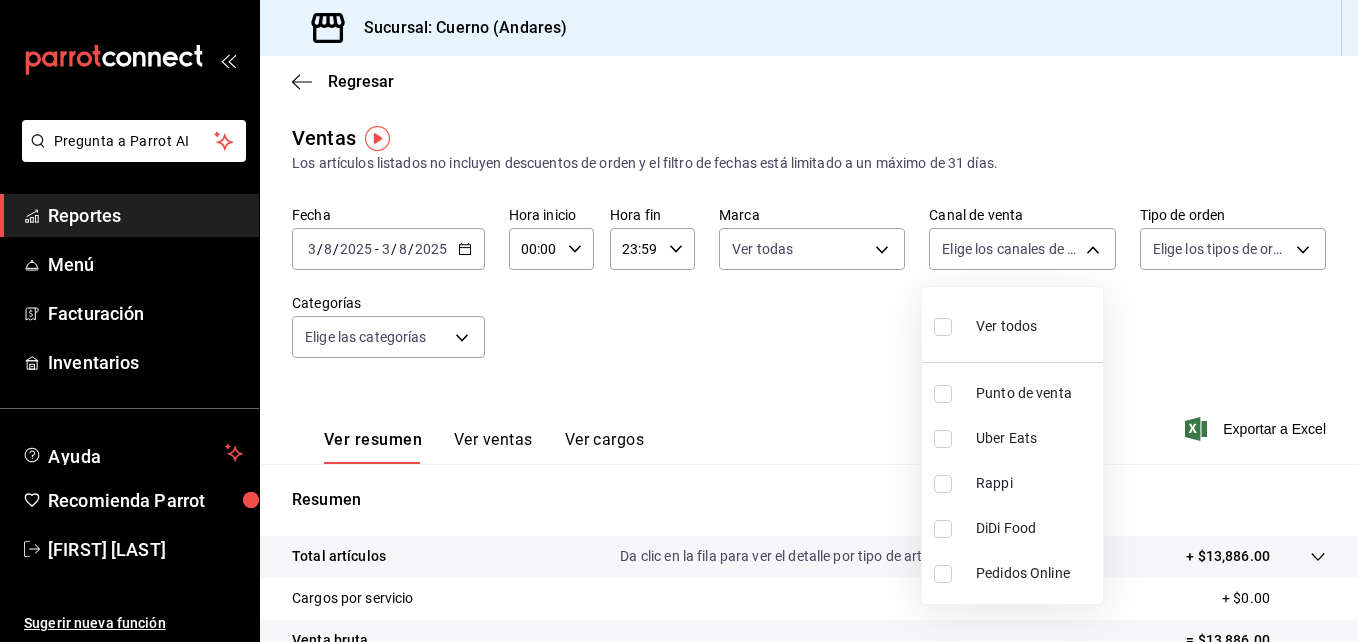 click at bounding box center [943, 327] 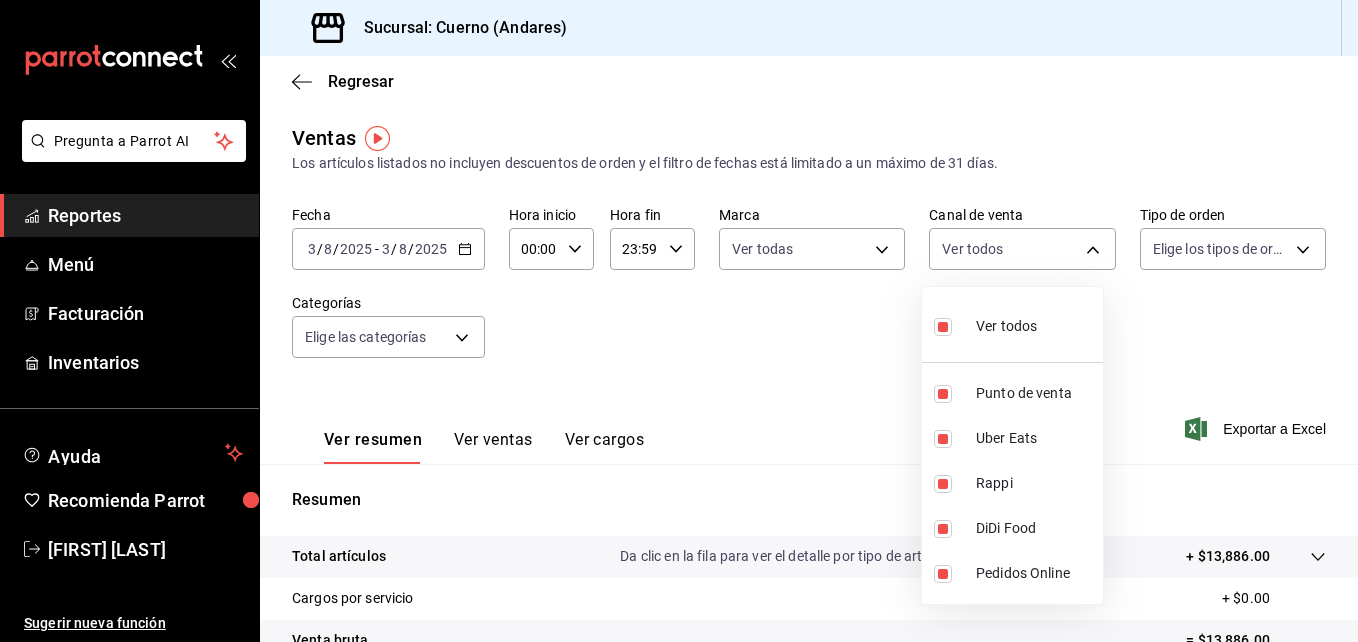 click at bounding box center [679, 321] 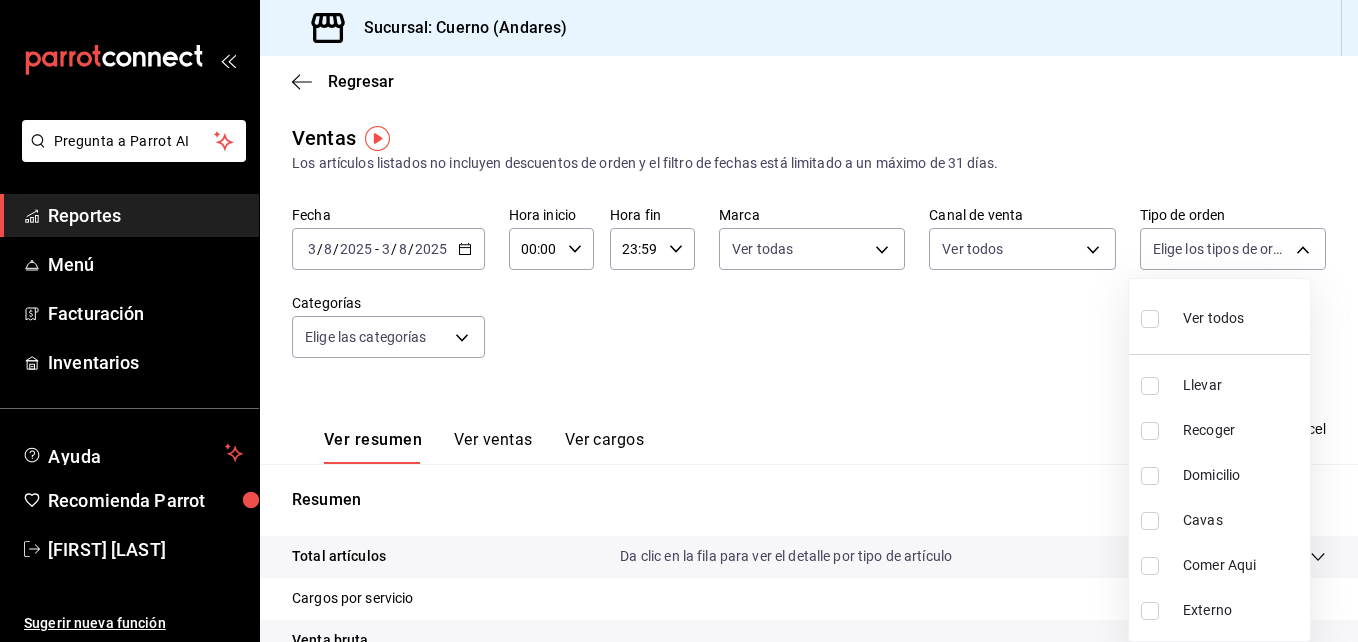 click on "Pregunta a Parrot AI Reportes   Menú   Facturación   Inventarios   Ayuda Recomienda Parrot   [FIRST] [LAST]   Sugerir nueva función   Sucursal: Cuerno ([CITY]) Regresar Ventas Los artículos listados no incluyen descuentos de orden y el filtro de fechas está limitado a un máximo de 31 días. Fecha [DATE] [DATE] - [DATE] [DATE] Hora inicio 00:00 Hora inicio Hora fin 23:59 Hora fin Marca Ver todas c9e961b9-bc29-480f-a65c-324ff110f526 Canal de venta Ver todos PARROT,UBER_EATS,RAPPI,DIDI_FOOD,ONLINE Tipo de orden Elige los tipos de orden Categorías Elige las categorías Ver resumen Ver ventas Ver cargos Exportar a Excel Resumen Total artículos Da clic en la fila para ver el detalle por tipo de artículo + $13,886.00 Cargos por servicio + $0.00 Venta bruta = $13,886.00 Descuentos totales - $0.00 Certificados de regalo - $0.00 Venta total = $13,886.00 Impuestos - $1,915.31 Venta neta = $11,970.69 Pregunta a Parrot AI Reportes   Menú   Facturación   Inventarios   Ayuda" at bounding box center [679, 321] 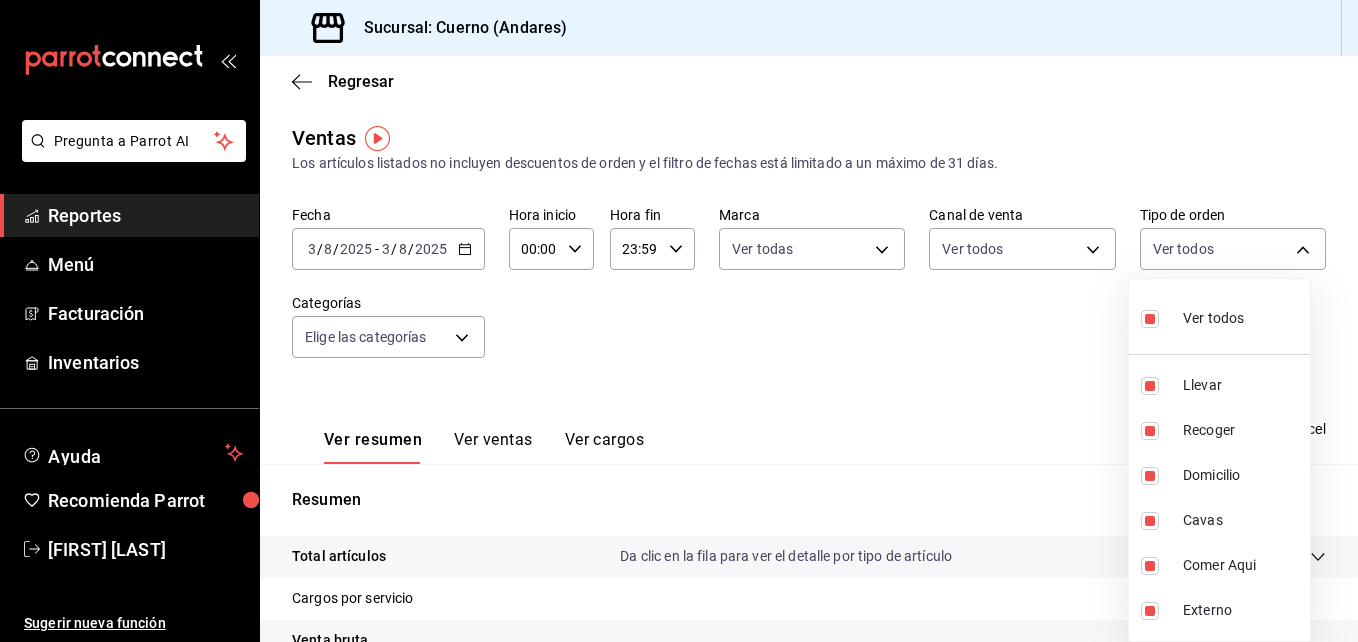 click at bounding box center (679, 321) 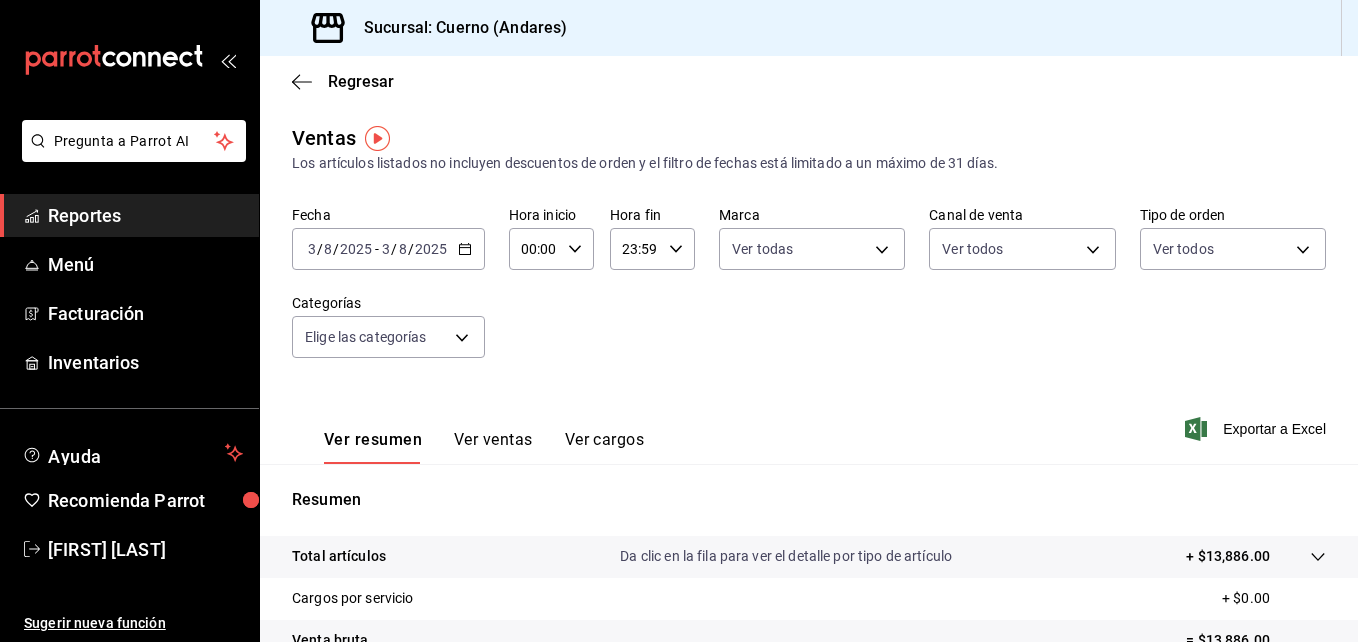 click on "Pregunta a Parrot AI Reportes   Menú   Facturación   Inventarios   Ayuda Recomienda Parrot   [FIRST] [LAST]   Sugerir nueva función   Sucursal: Cuerno ([CITY]) Regresar Ventas Los artículos listados no incluyen descuentos de orden y el filtro de fechas está limitado a un máximo de 31 días. Fecha [DATE] [DATE] - [DATE] [DATE] Hora inicio 00:00 Hora inicio Hora fin 23:59 Hora fin Marca Ver todas c9e961b9-bc29-480f-a65c-324ff110f526 Canal de venta Ver todos PARROT,UBER_EATS,RAPPI,DIDI_FOOD,ONLINE Tipo de orden Ver todos dfbf6a66-9e2c-4531-8c07-cb6fdb35851c,965fb10a-4951-4111-90b6-db3caf29f93a,2f3c6ddf-f2f0-4b33-94aa-6106056d2523,e5de5b04-21e8-4158-85b2-a30163295aec,798ef188-545e-4de6-8dc6-b7ad765edc5f,EXTERNAL Categorías Elige las categorías Ver resumen Ver ventas Ver cargos Exportar a Excel Resumen Total artículos Da clic en la fila para ver el detalle por tipo de artículo + $13,886.00 Cargos por servicio + $0.00 Venta bruta = $13,886.00 Descuentos totales - $0.00" at bounding box center (679, 321) 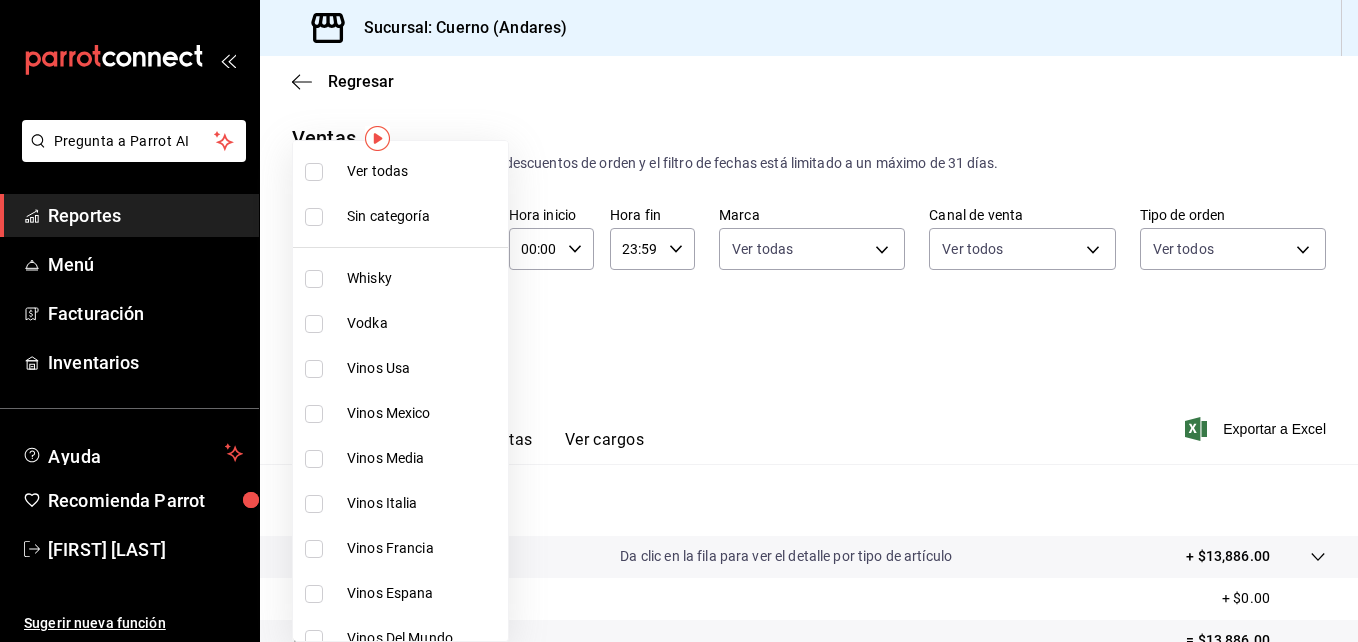 click at bounding box center (314, 172) 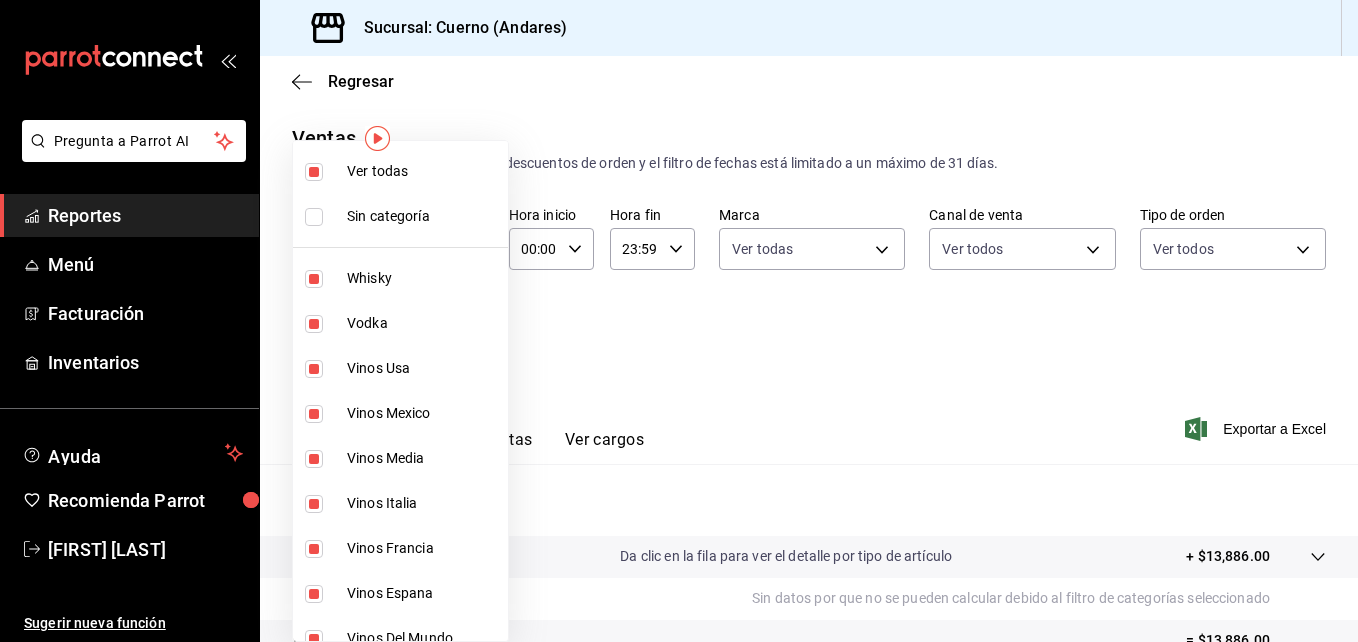 click at bounding box center (679, 321) 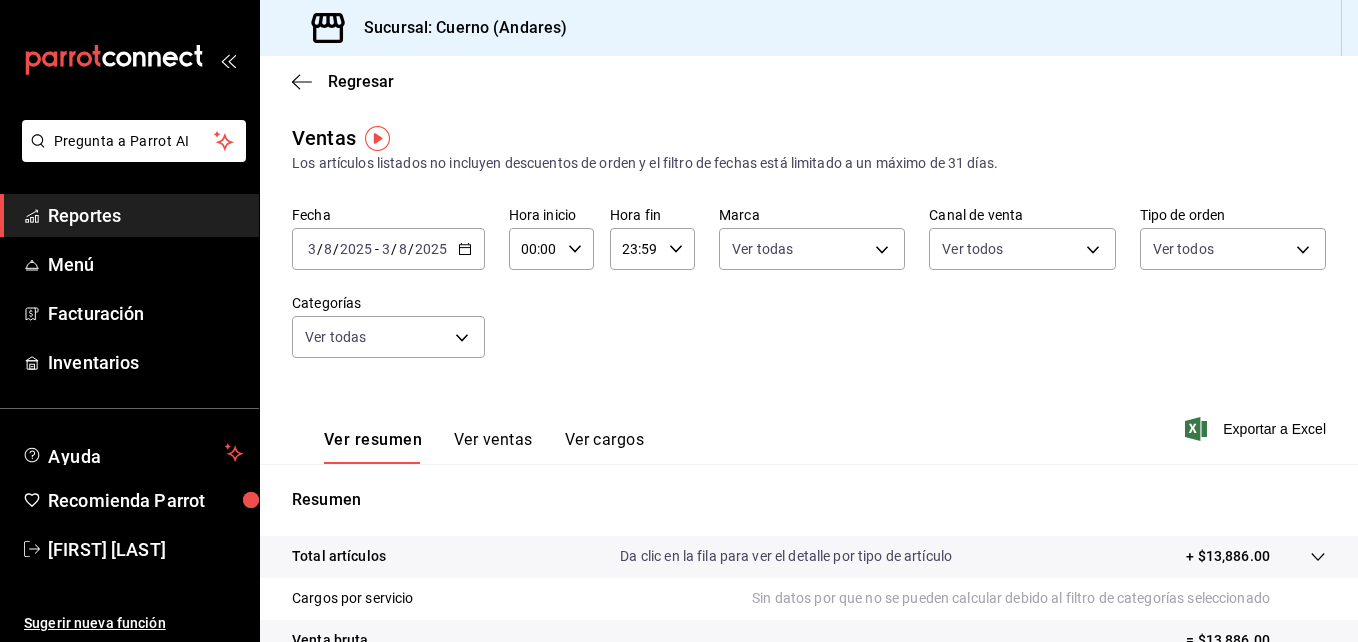 click 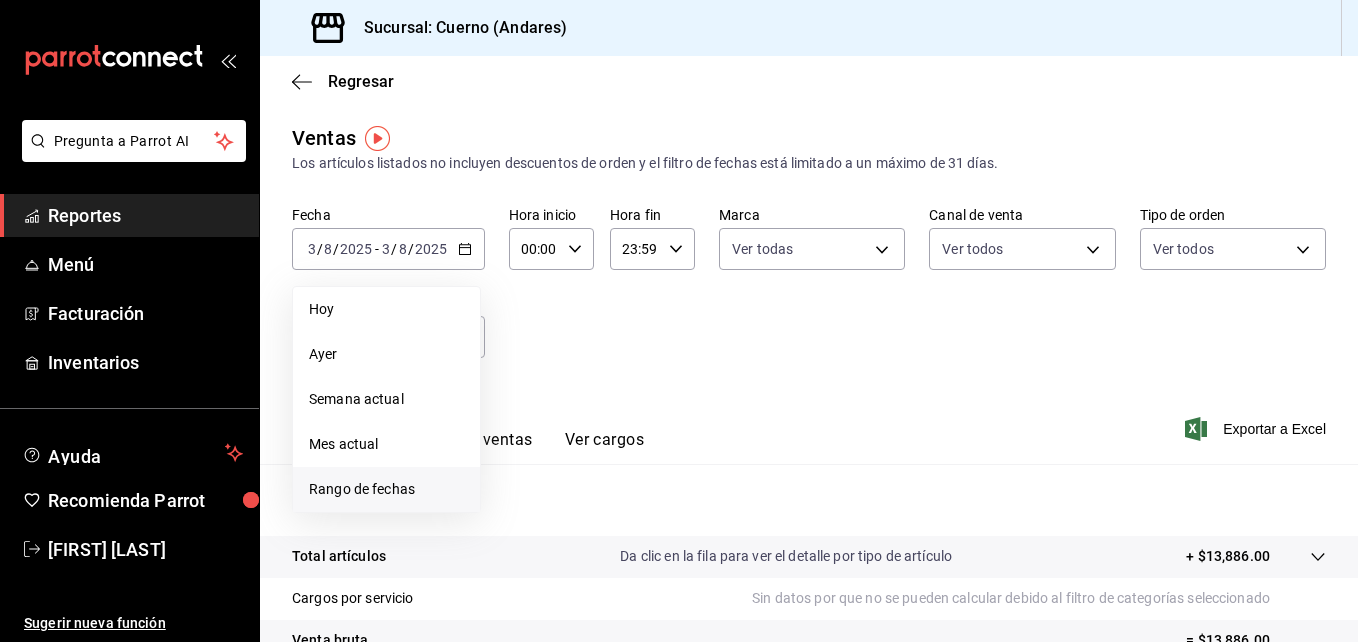 click on "Rango de fechas" at bounding box center [386, 489] 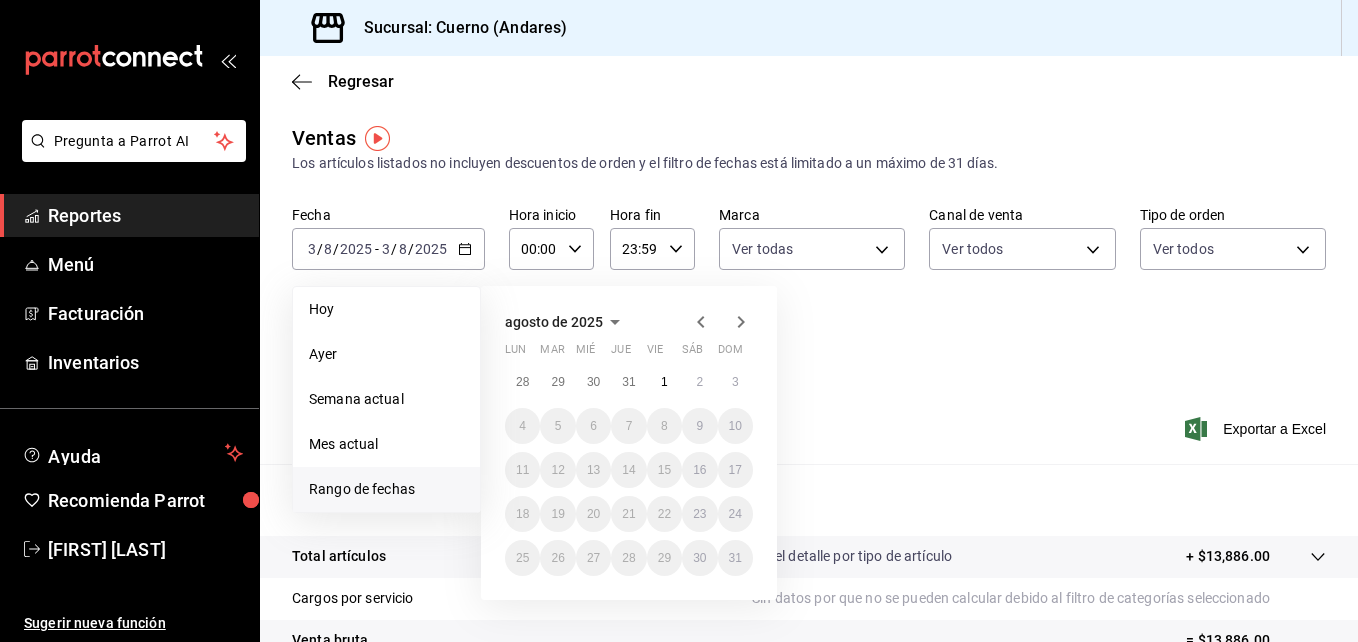 click 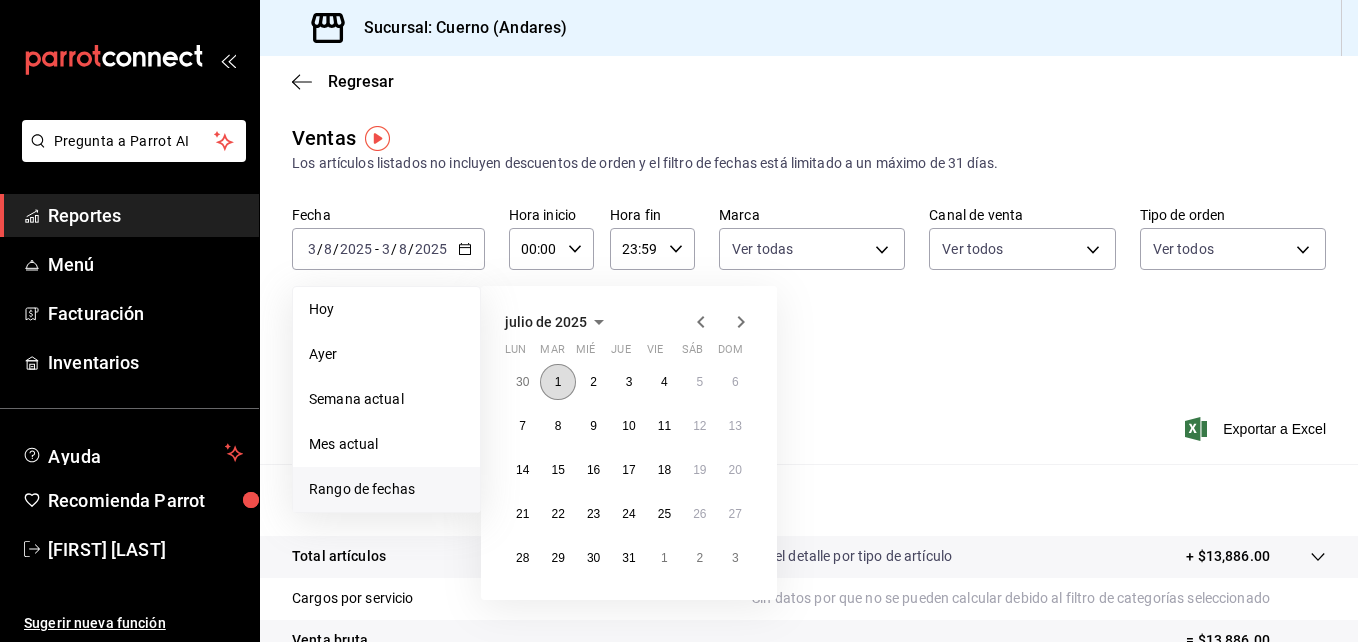 click on "1" at bounding box center (558, 382) 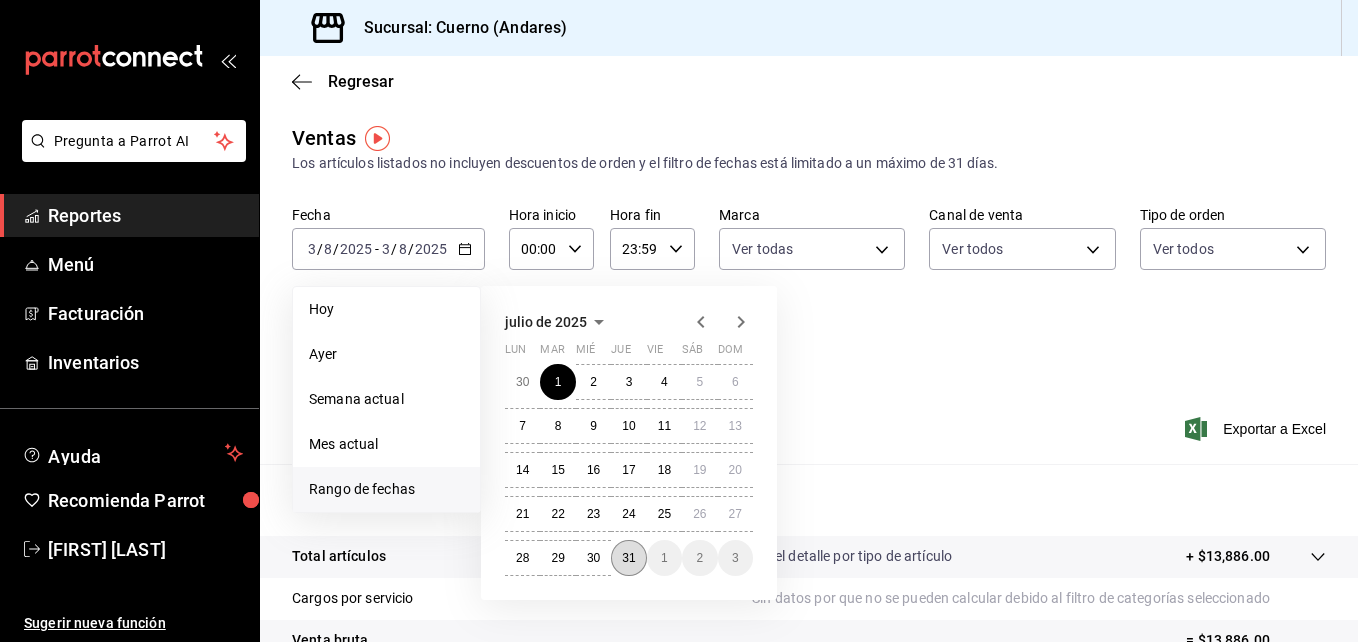 click on "31" at bounding box center [628, 558] 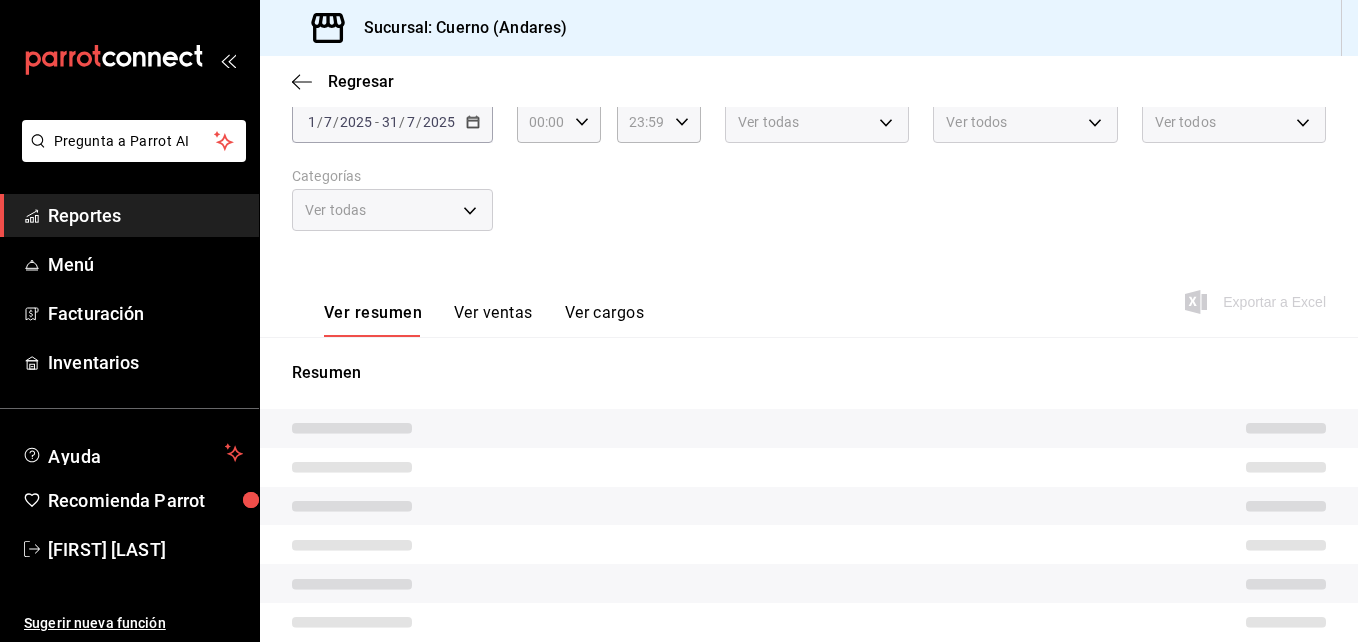 scroll, scrollTop: 134, scrollLeft: 0, axis: vertical 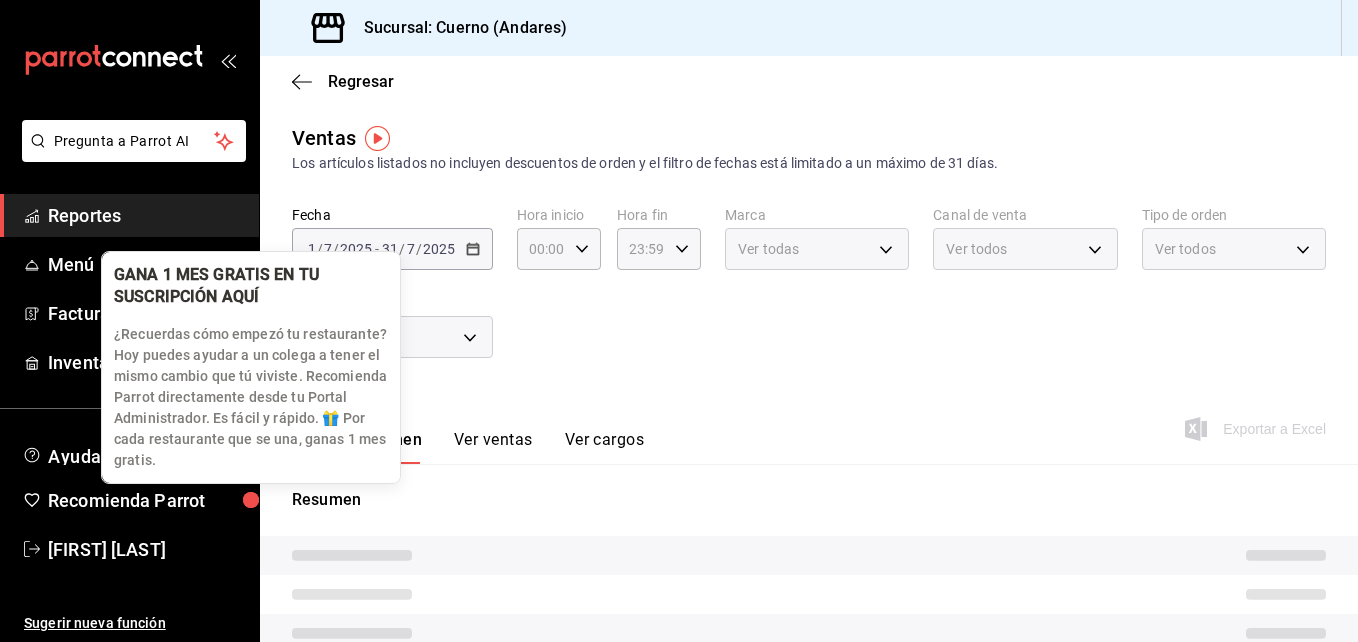 click at bounding box center [251, 500] 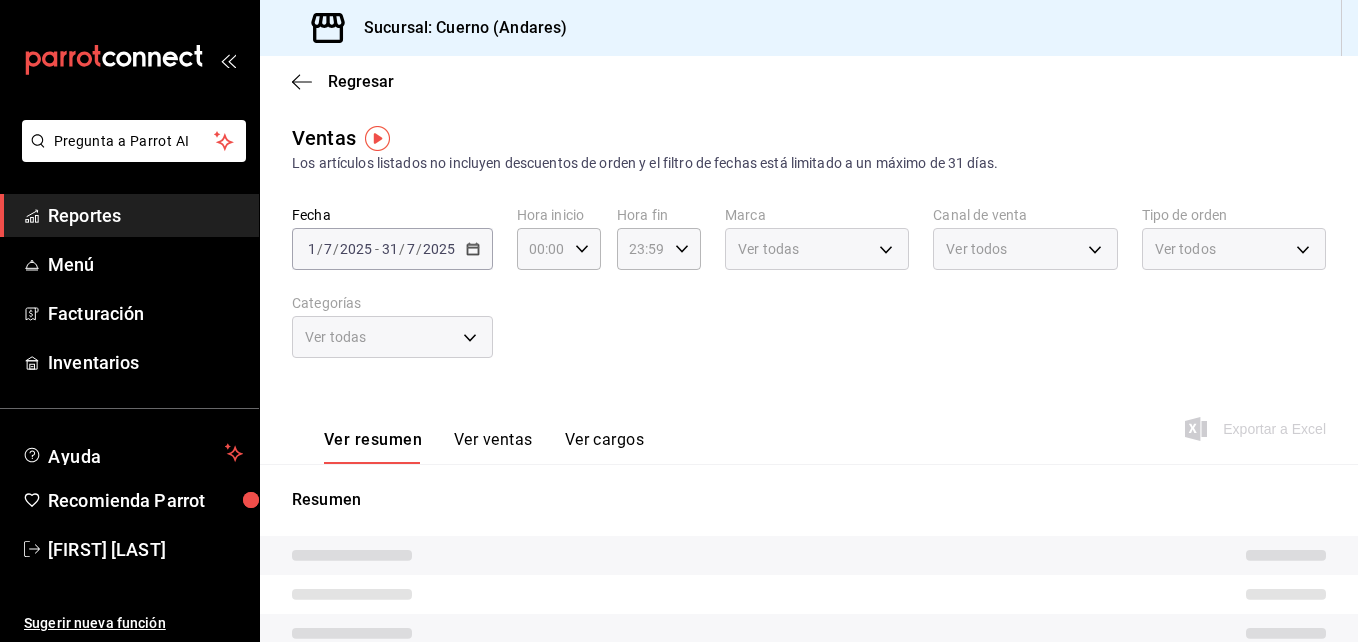 click on "Fecha [DATE] [DATE] - [DATE] [DATE] Hora inicio 00:00 Hora inicio Hora fin 23:59 Hora fin Marca Ver todas c9e961b9-bc29-480f-a65c-324ff110f526 Canal de venta Ver todos PARROT,UBER_EATS,RAPPI,DIDI_FOOD,ONLINE Tipo de orden Ver todos dfbf6a66-9e2c-4531-8c07-cb6fdb35851c,965fb10a-4951-4111-90b6-db3caf29f93a,2f3c6ddf-f2f0-4b33-94aa-6106056d2523,e5de5b04-21e8-4158-85b2-a30163295aec,798ef188-545e-4de6-8dc6-b7ad765edc5f,EXTERNAL Categorías Ver todas" at bounding box center [809, 294] 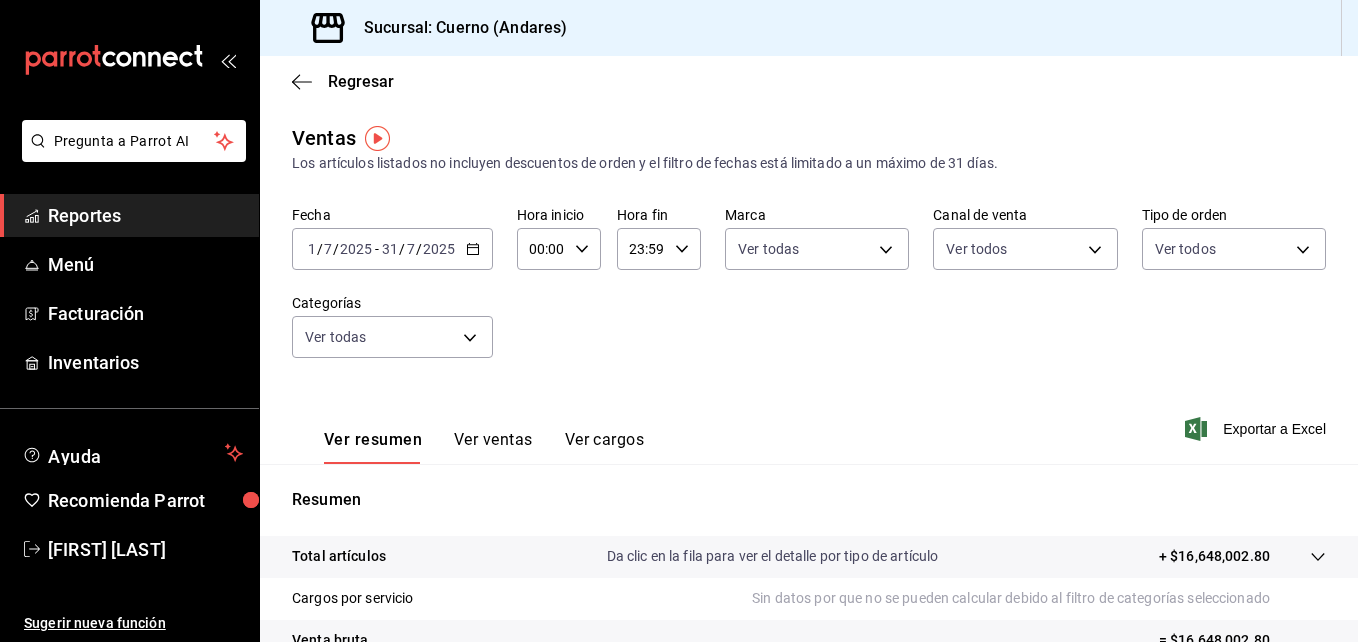 click on "2025-07-01 1 / 7 / 2025 - 2025-07-31 31 / 7 / 2025" at bounding box center [392, 249] 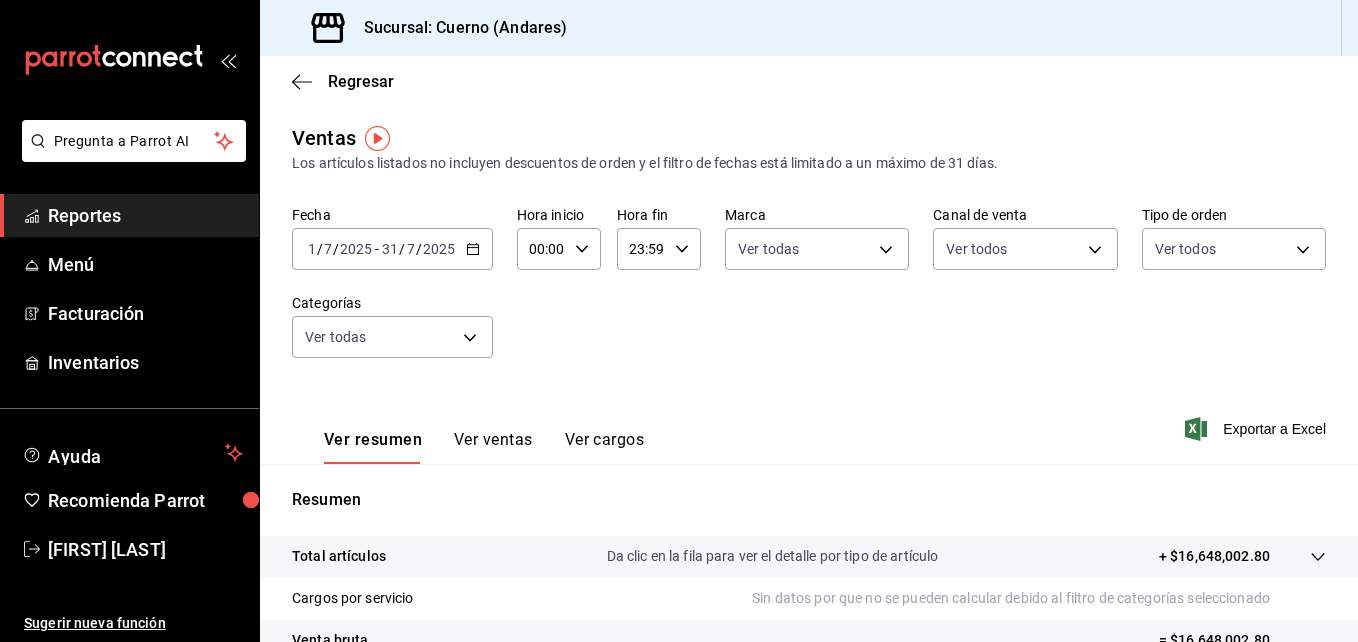 click on "Fecha [DATE] [DATE] - [DATE] [DATE] Hora inicio 00:00 Hora inicio Hora fin 23:59 Hora fin Marca Ver todas c9e961b9-bc29-480f-a65c-324ff110f526 Canal de venta Ver todos PARROT,UBER_EATS,RAPPI,DIDI_FOOD,ONLINE Tipo de orden Ver todos dfbf6a66-9e2c-4531-8c07-cb6fdb35851c,965fb10a-4951-4111-90b6-db3caf29f93a,2f3c6ddf-f2f0-4b33-94aa-6106056d2523,e5de5b04-21e8-4158-85b2-a30163295aec,798ef188-545e-4de6-8dc6-b7ad765edc5f,EXTERNAL Categorías Ver todas" at bounding box center (809, 294) 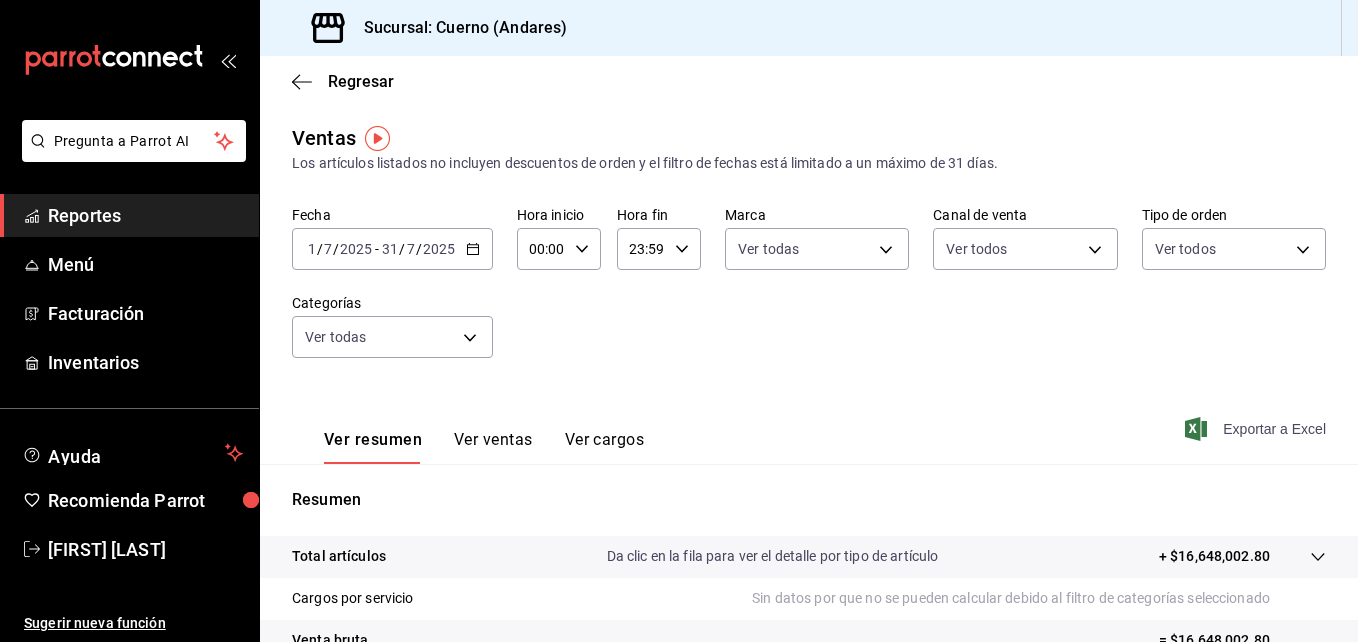 click on "Exportar a Excel" at bounding box center (1257, 429) 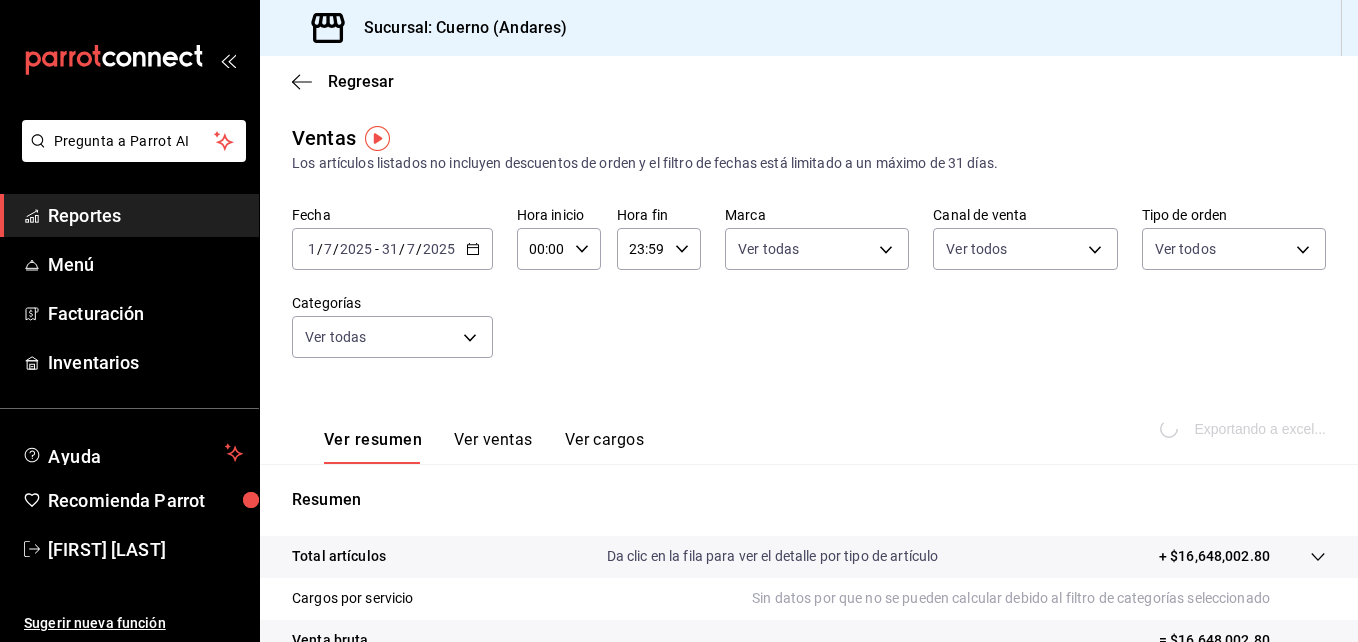 click on "+ $16,648,002.80" at bounding box center [1214, 556] 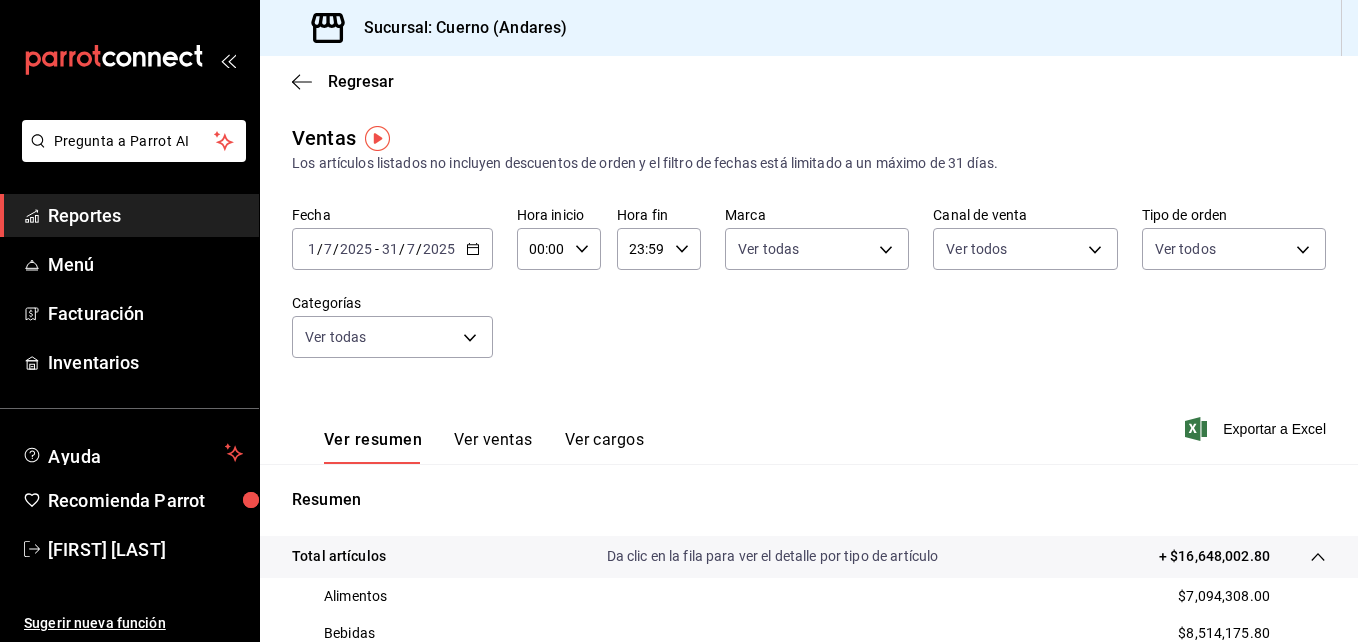 click on "Fecha [DATE] [DATE] - [DATE] [DATE] Hora inicio 00:00 Hora inicio Hora fin 23:59 Hora fin Marca Ver todas c9e961b9-bc29-480f-a65c-324ff110f526 Canal de venta Ver todos PARROT,UBER_EATS,RAPPI,DIDI_FOOD,ONLINE Tipo de orden Ver todos dfbf6a66-9e2c-4531-8c07-cb6fdb35851c,965fb10a-4951-4111-90b6-db3caf29f93a,2f3c6ddf-f2f0-4b33-94aa-6106056d2523,e5de5b04-21e8-4158-85b2-a30163295aec,798ef188-545e-4de6-8dc6-b7ad765edc5f,EXTERNAL Categorías Ver todas" at bounding box center (809, 294) 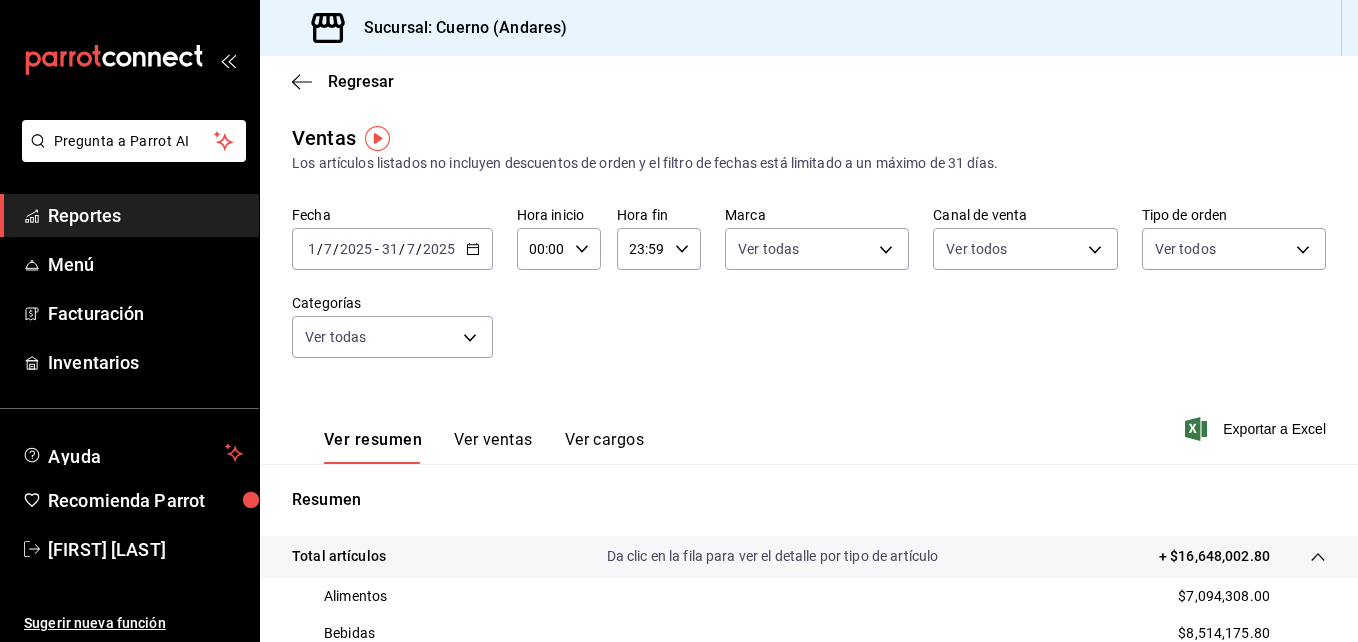 click on "Ver resumen Ver ventas Ver cargos Exportar a Excel" at bounding box center (809, 423) 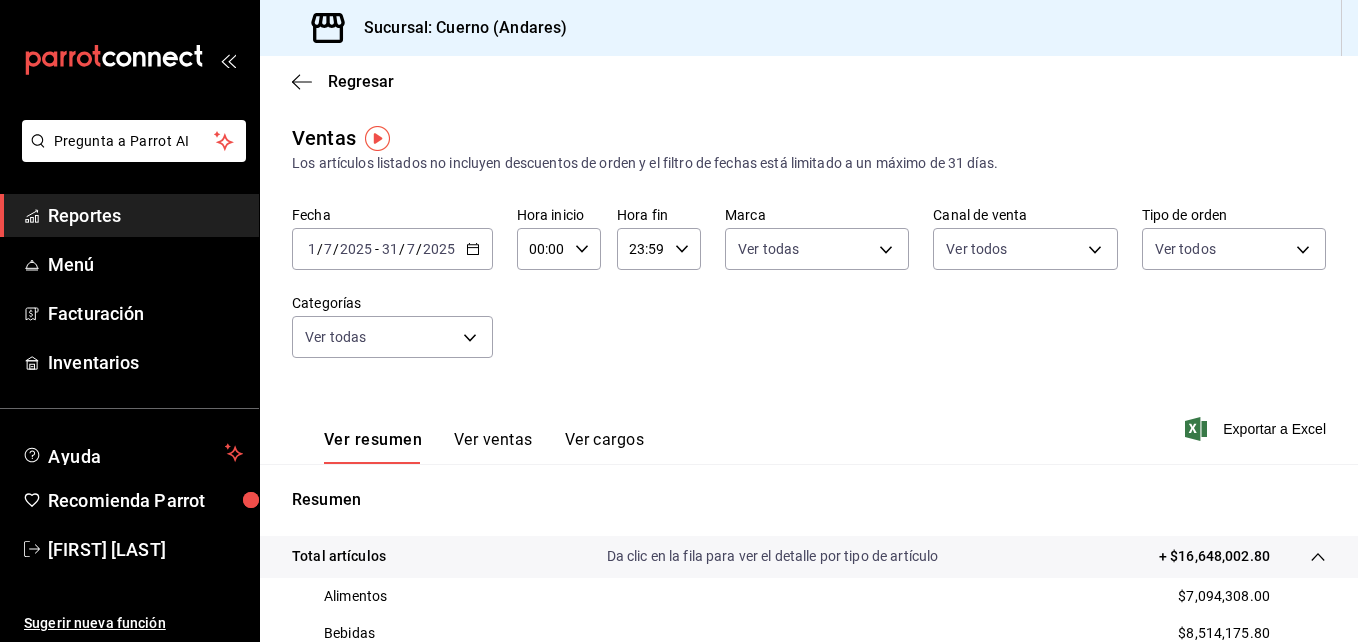 click 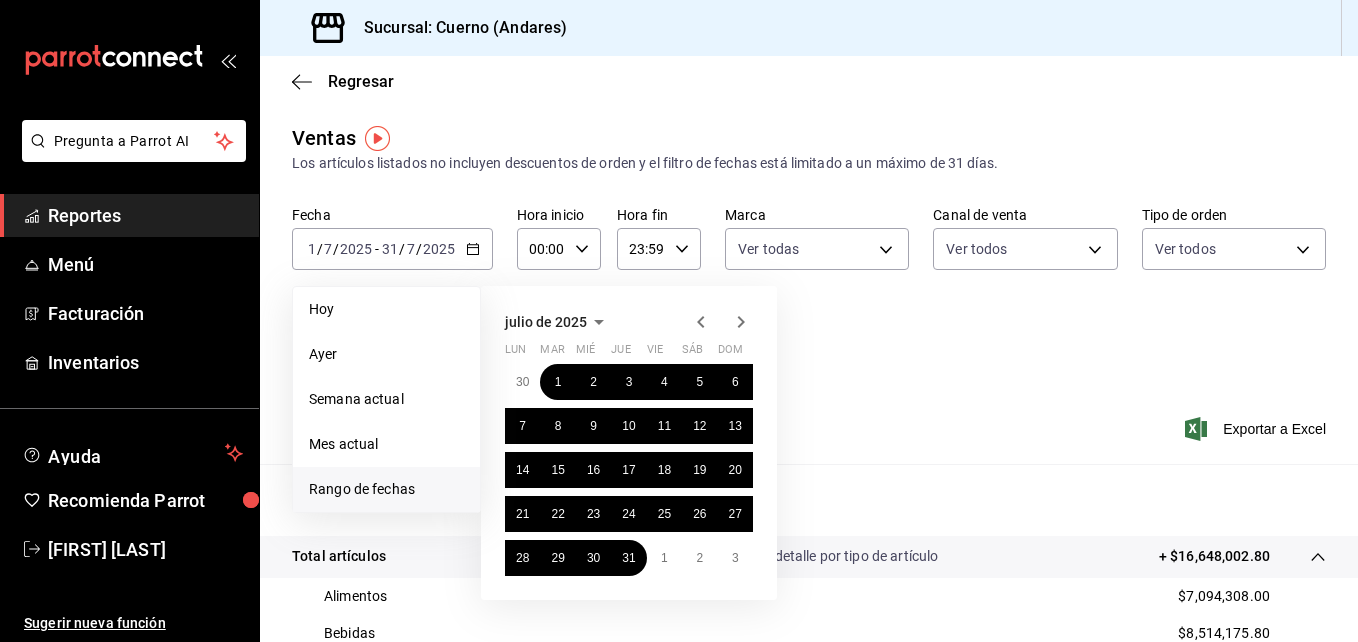 click 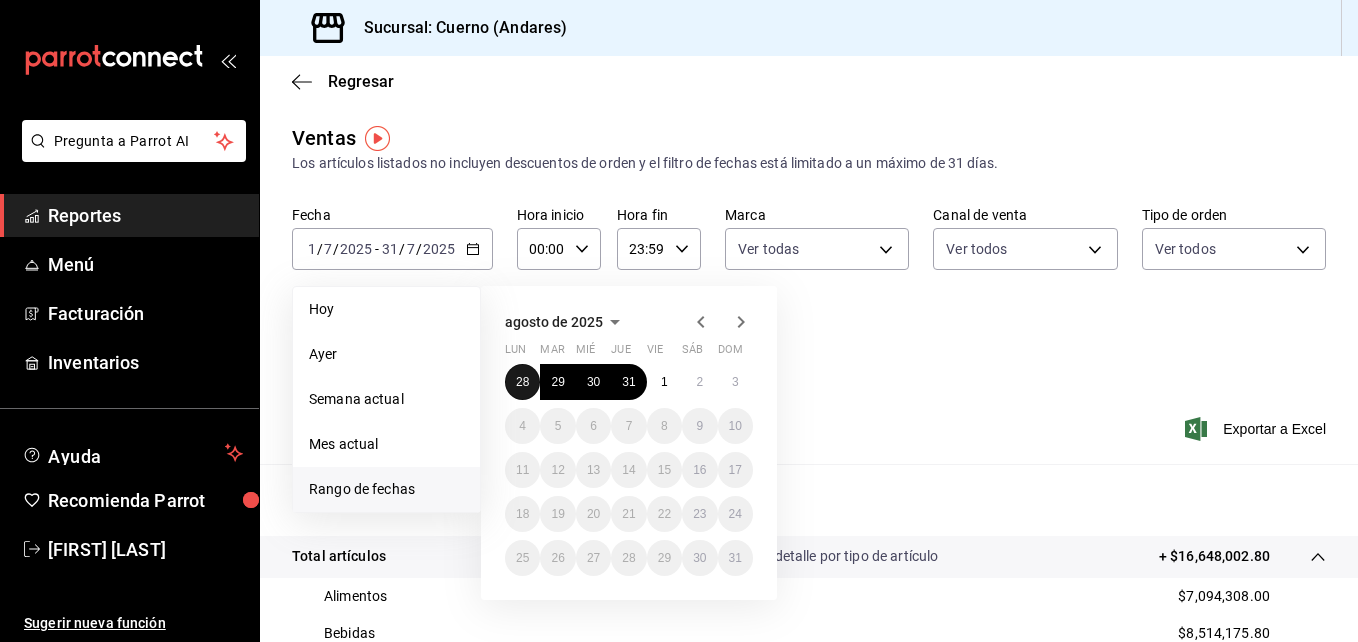 click on "28" at bounding box center (522, 382) 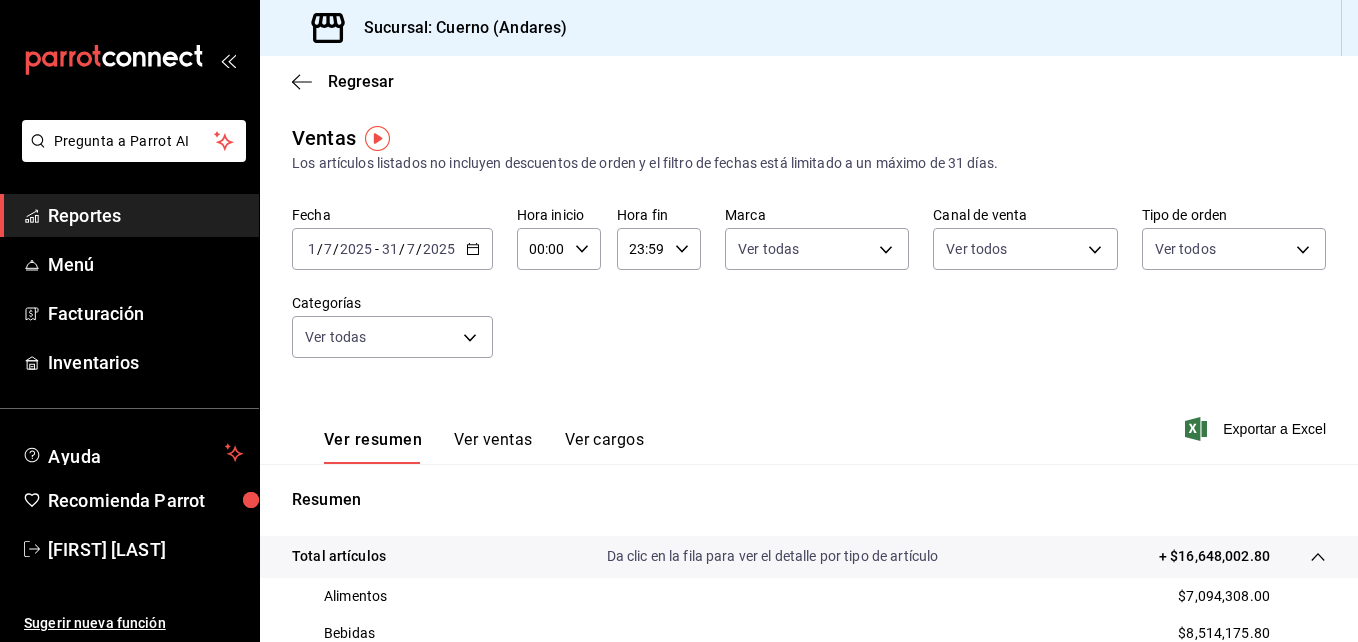 click on "Fecha [DATE] [DATE] - [DATE] [DATE] Hora inicio 00:00 Hora inicio Hora fin 23:59 Hora fin Marca Ver todas c9e961b9-bc29-480f-a65c-324ff110f526 Canal de venta Ver todos PARROT,UBER_EATS,RAPPI,DIDI_FOOD,ONLINE Tipo de orden Ver todos dfbf6a66-9e2c-4531-8c07-cb6fdb35851c,965fb10a-4951-4111-90b6-db3caf29f93a,2f3c6ddf-f2f0-4b33-94aa-6106056d2523,e5de5b04-21e8-4158-85b2-a30163295aec,798ef188-545e-4de6-8dc6-b7ad765edc5f,EXTERNAL Categorías Ver todas" at bounding box center (809, 294) 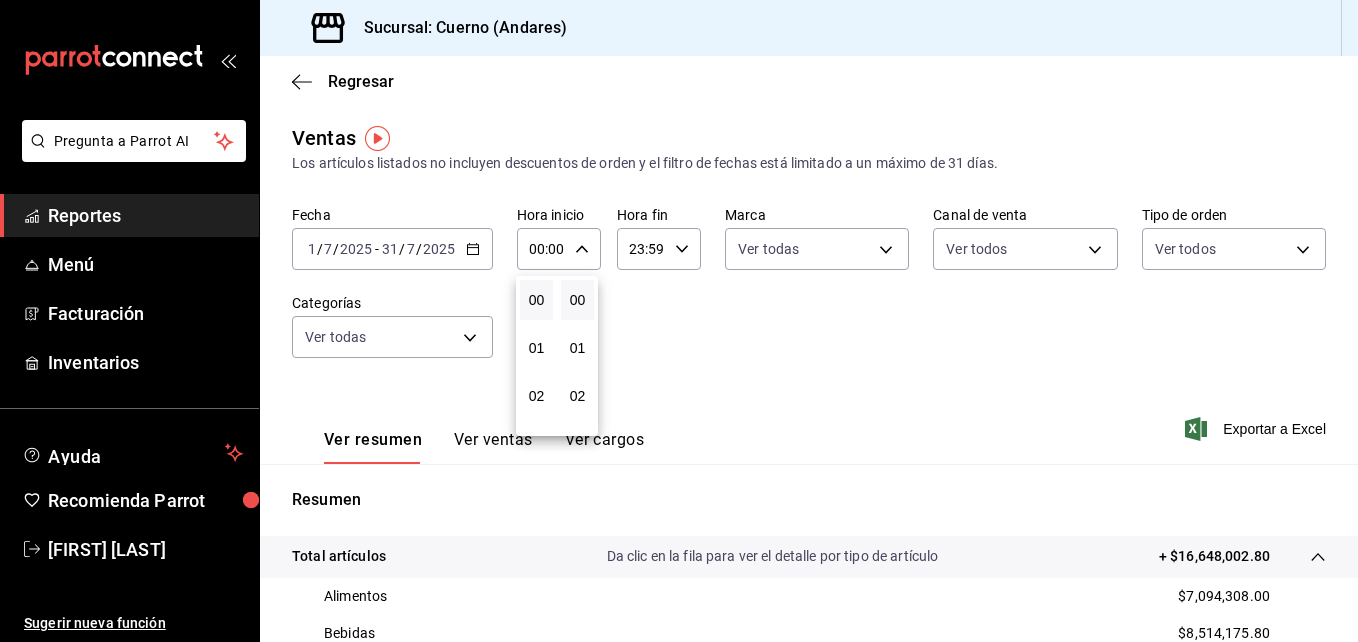 click at bounding box center [679, 321] 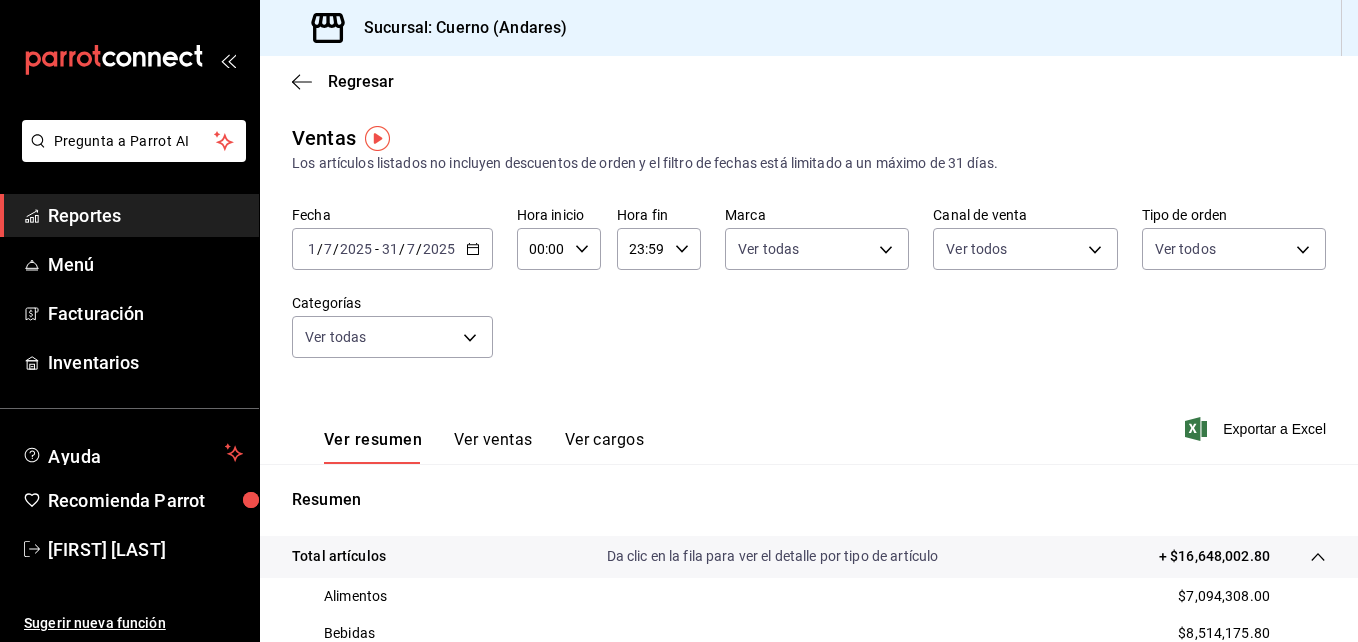 click on "/" at bounding box center [419, 249] 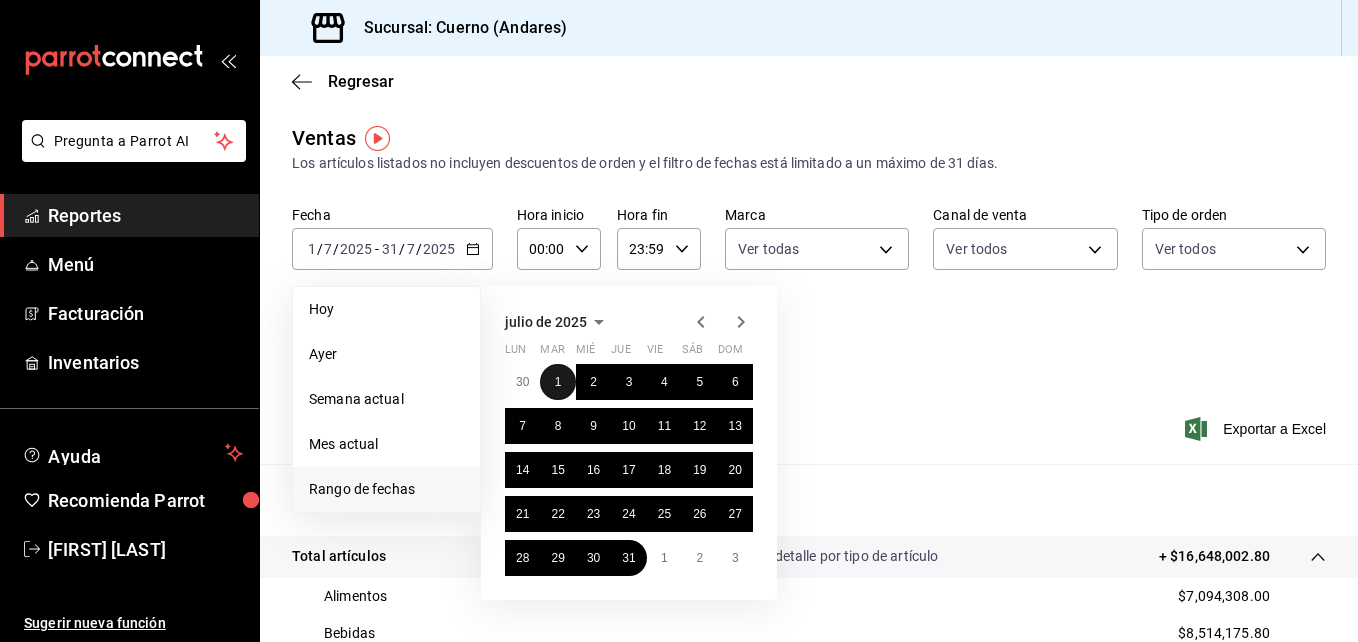 click on "1" at bounding box center [557, 382] 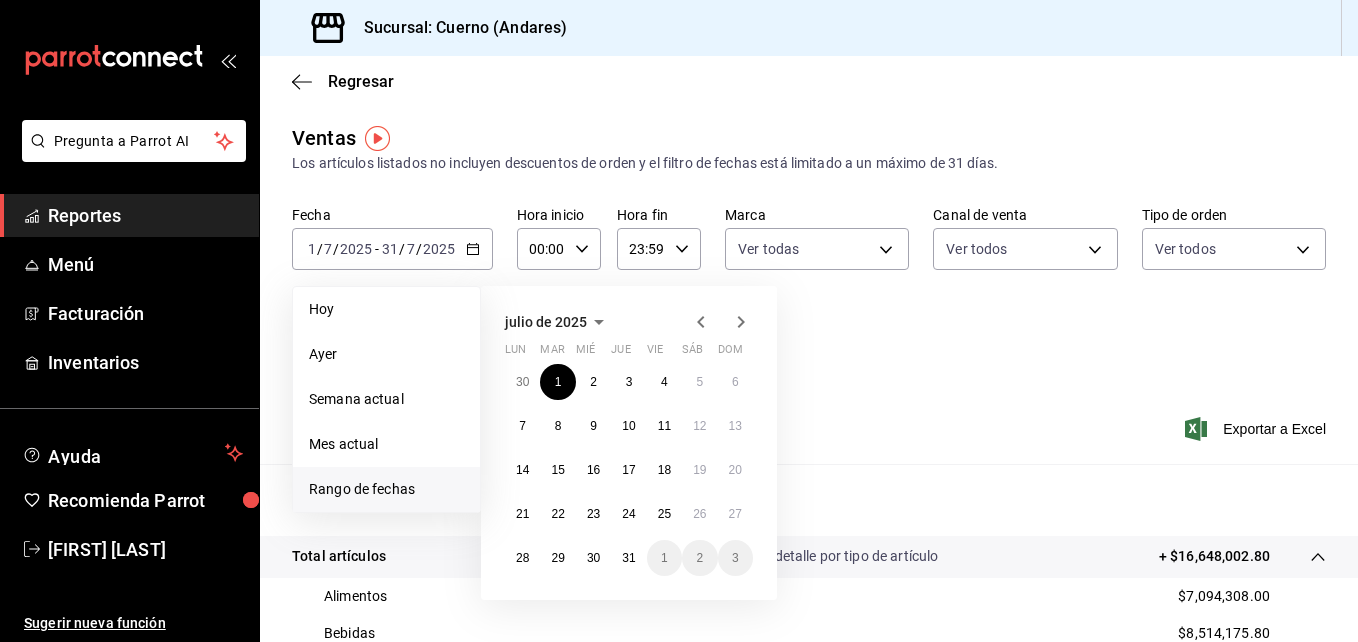 click 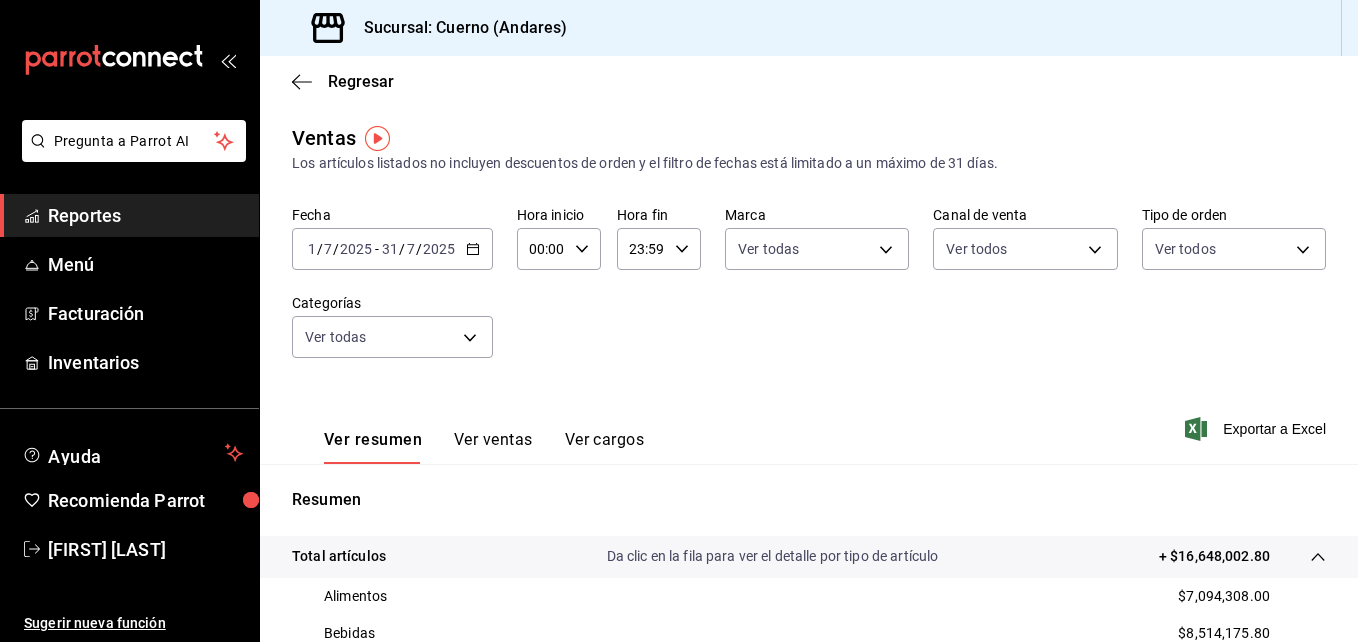 click 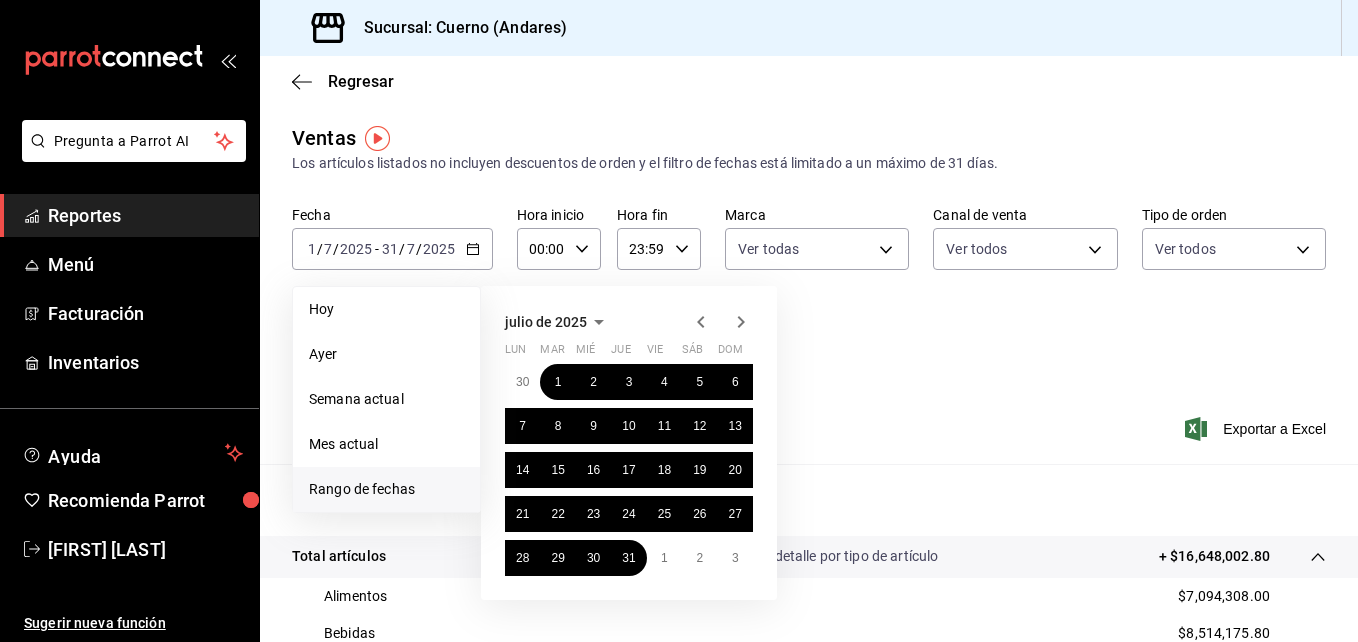 click 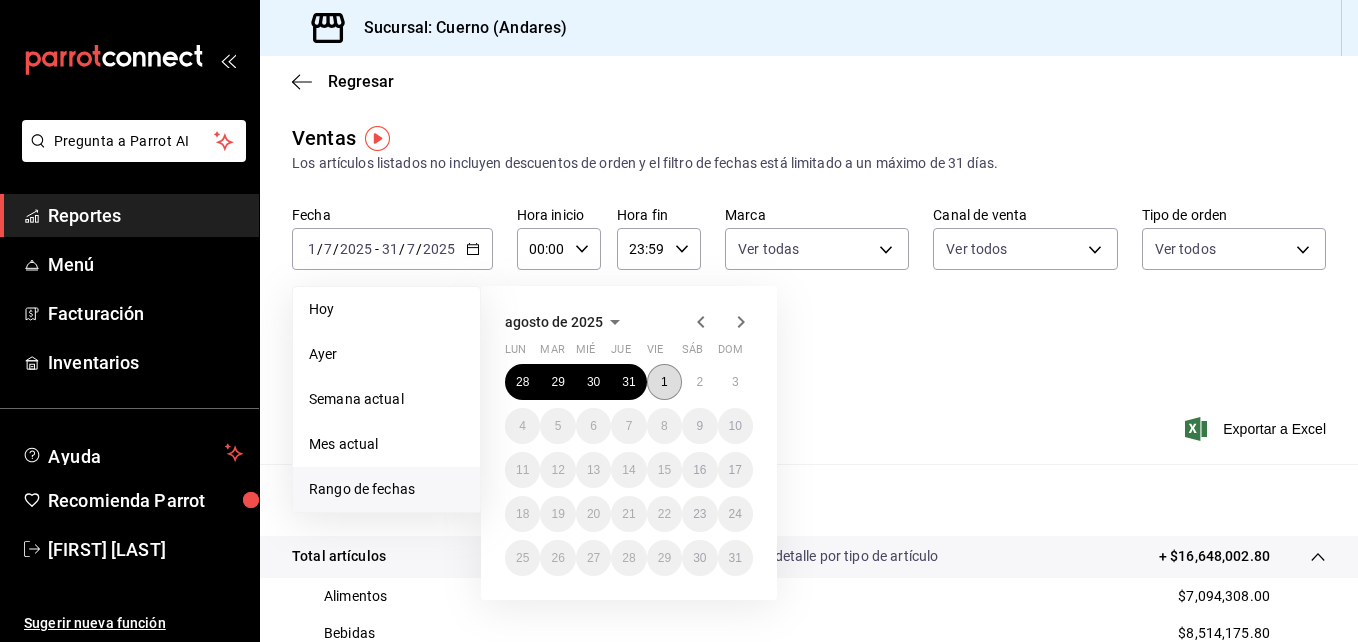 click on "1" at bounding box center [664, 382] 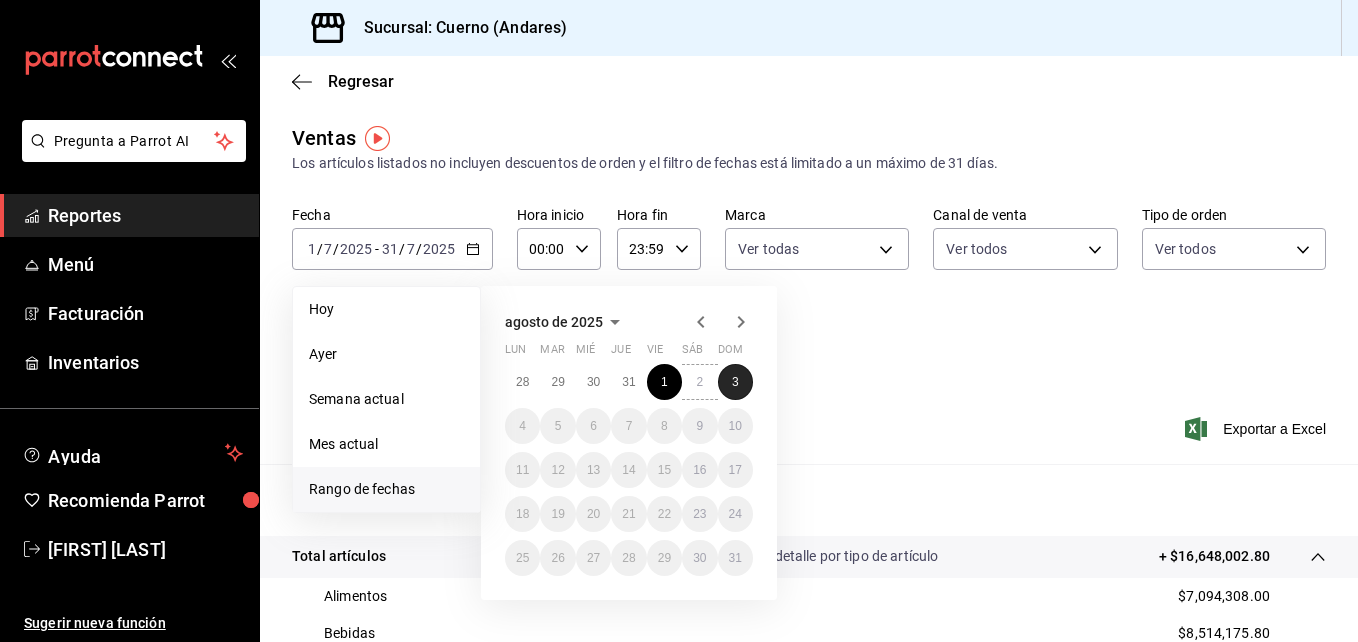 click on "3" at bounding box center (735, 382) 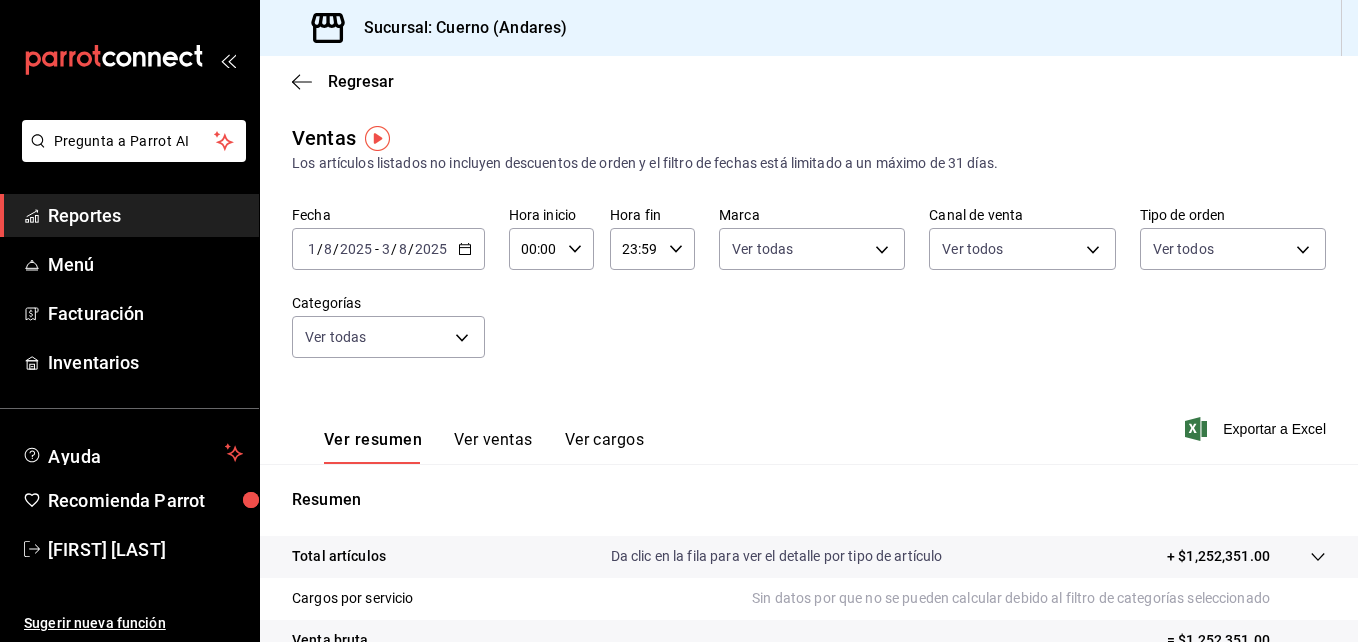 click 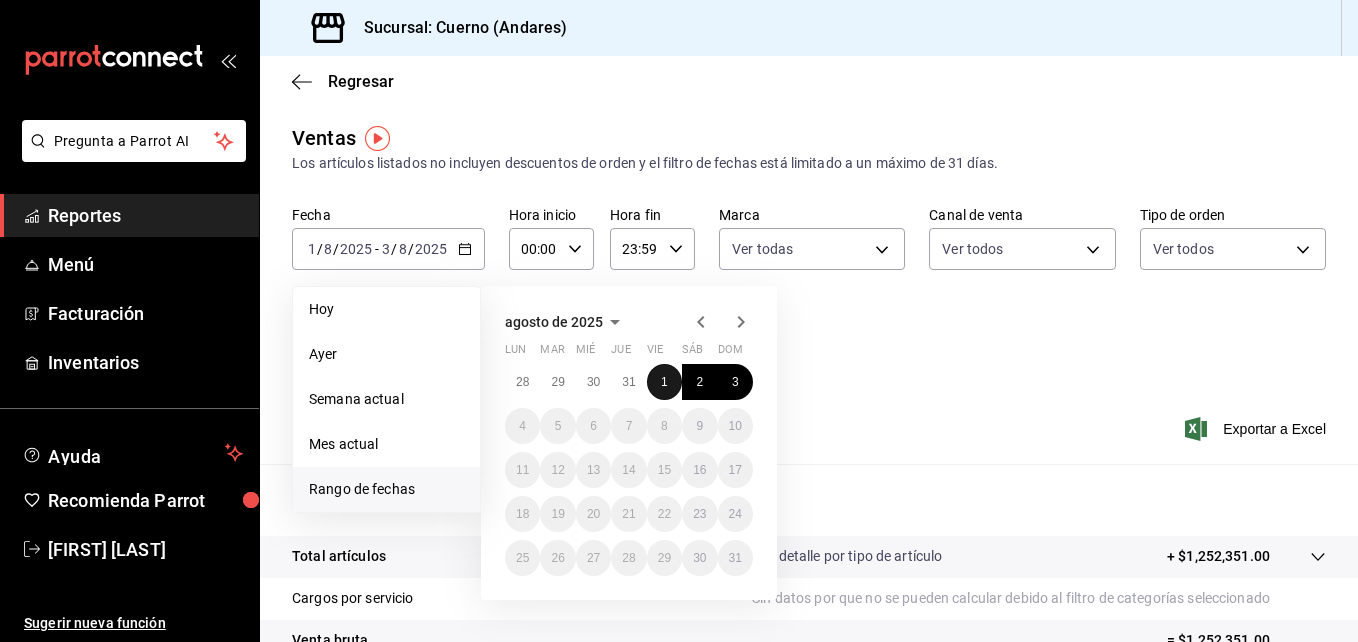 click on "1" at bounding box center [664, 382] 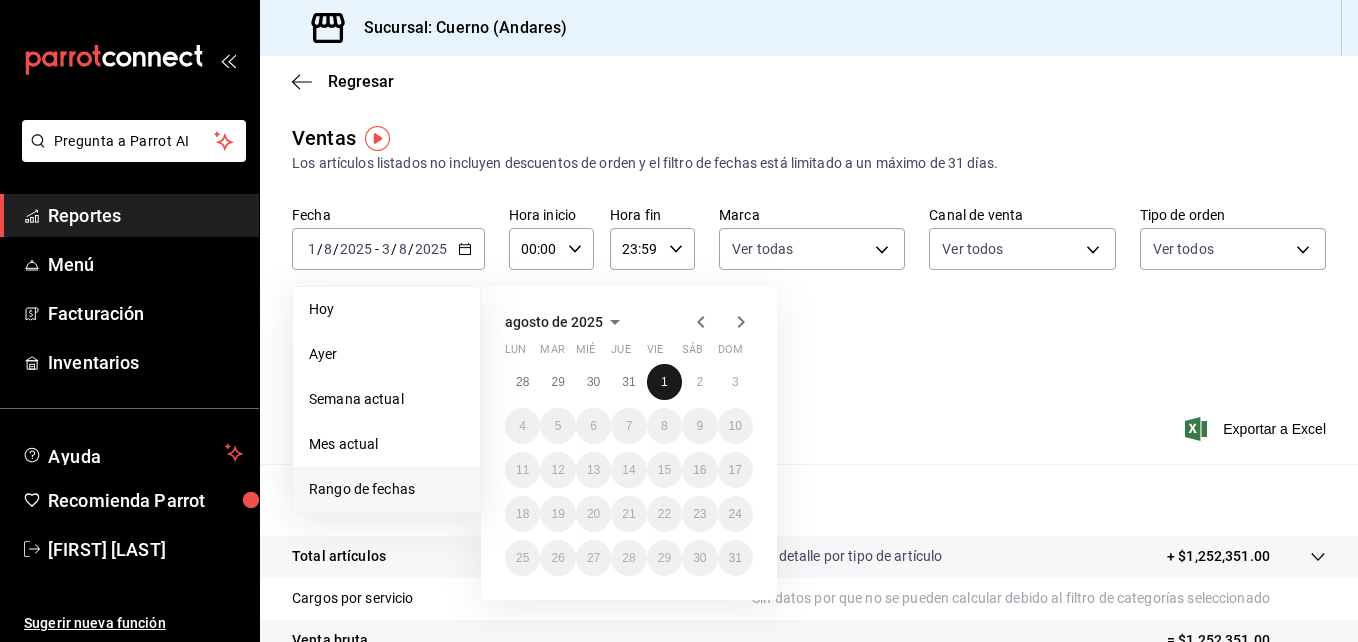 click on "1" at bounding box center (664, 382) 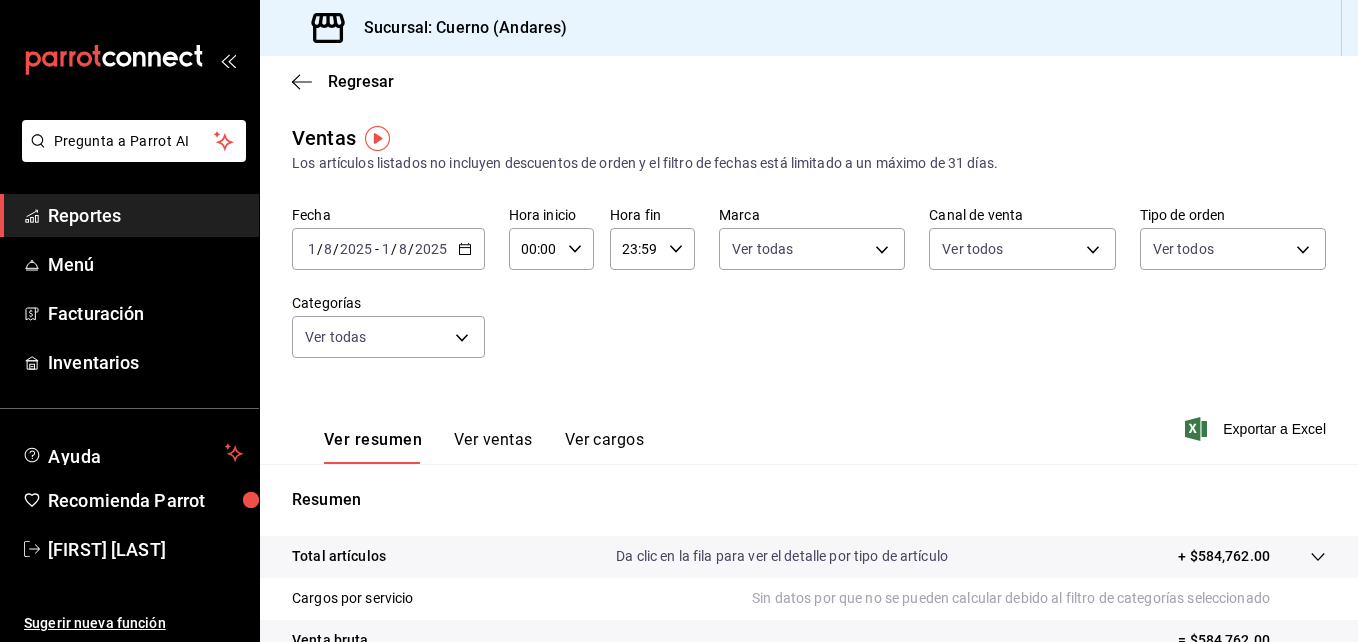 click 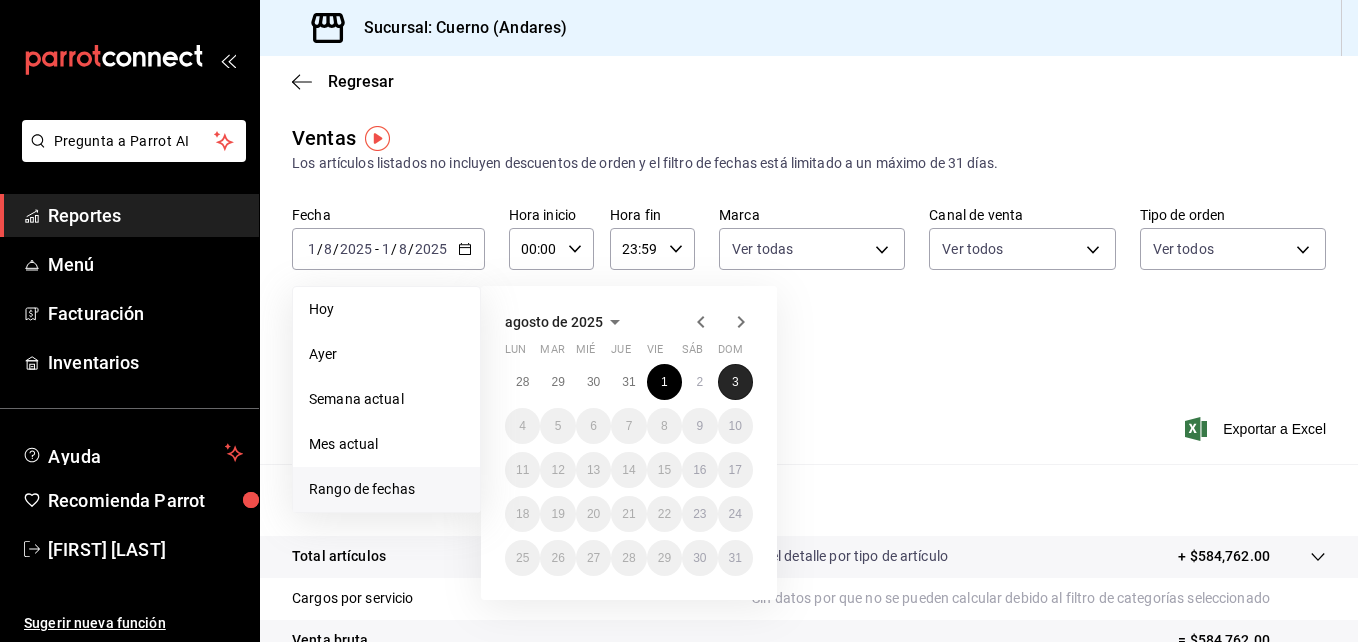 click on "3" at bounding box center (735, 382) 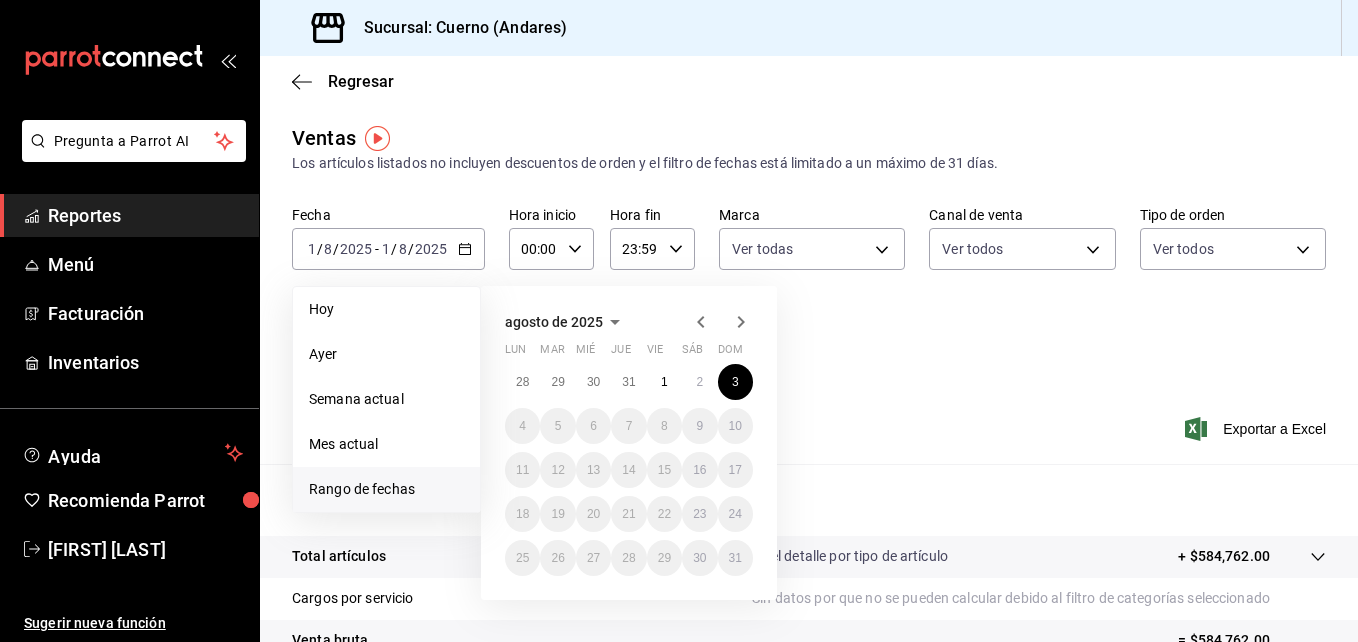 click on "Ver resumen Ver ventas Ver cargos Exportar a Excel" at bounding box center [809, 423] 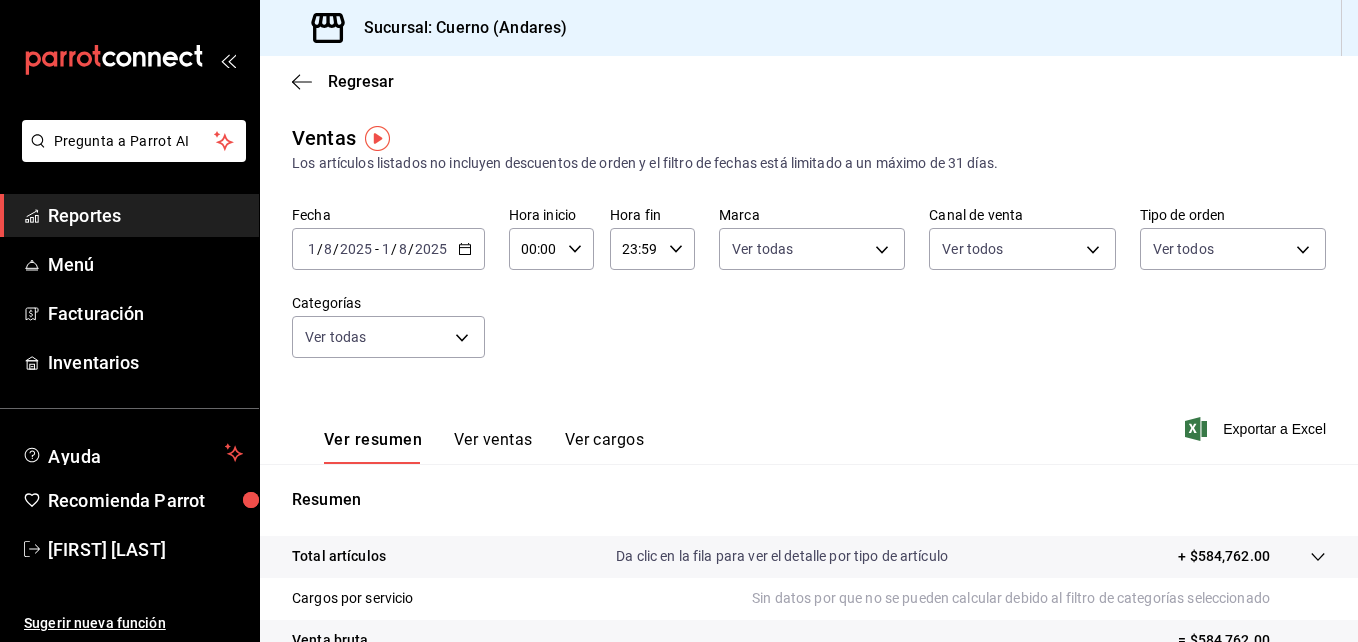 click 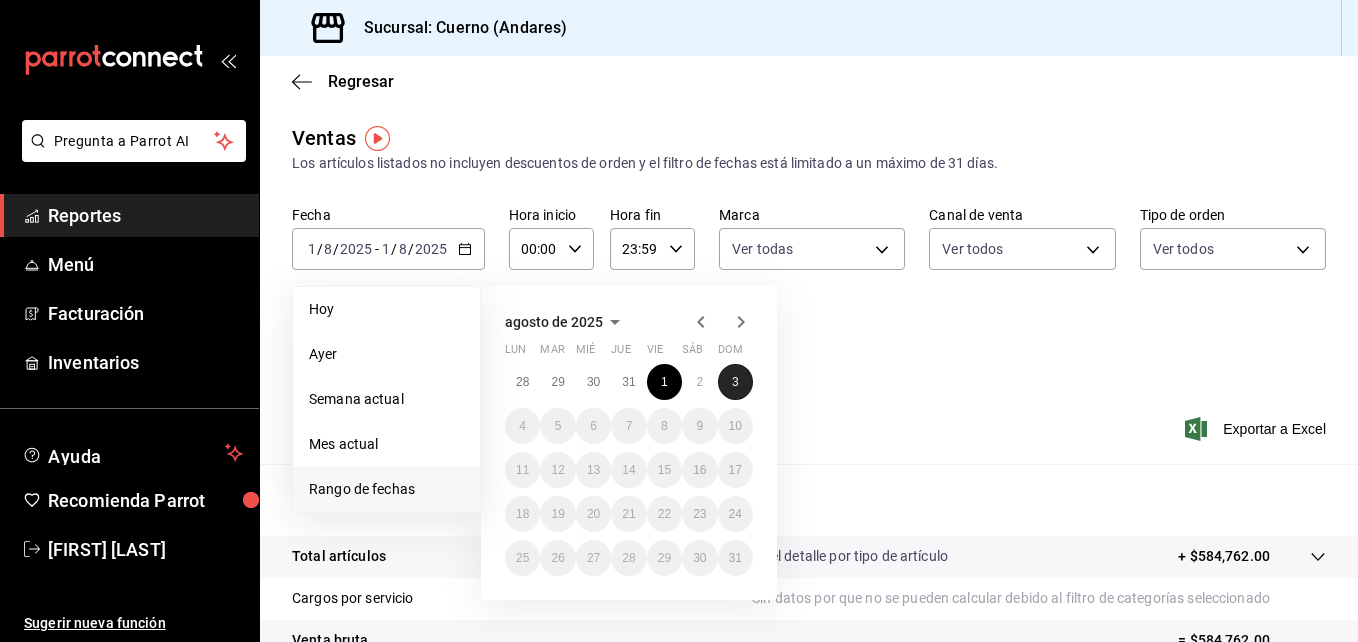 click on "3" at bounding box center [735, 382] 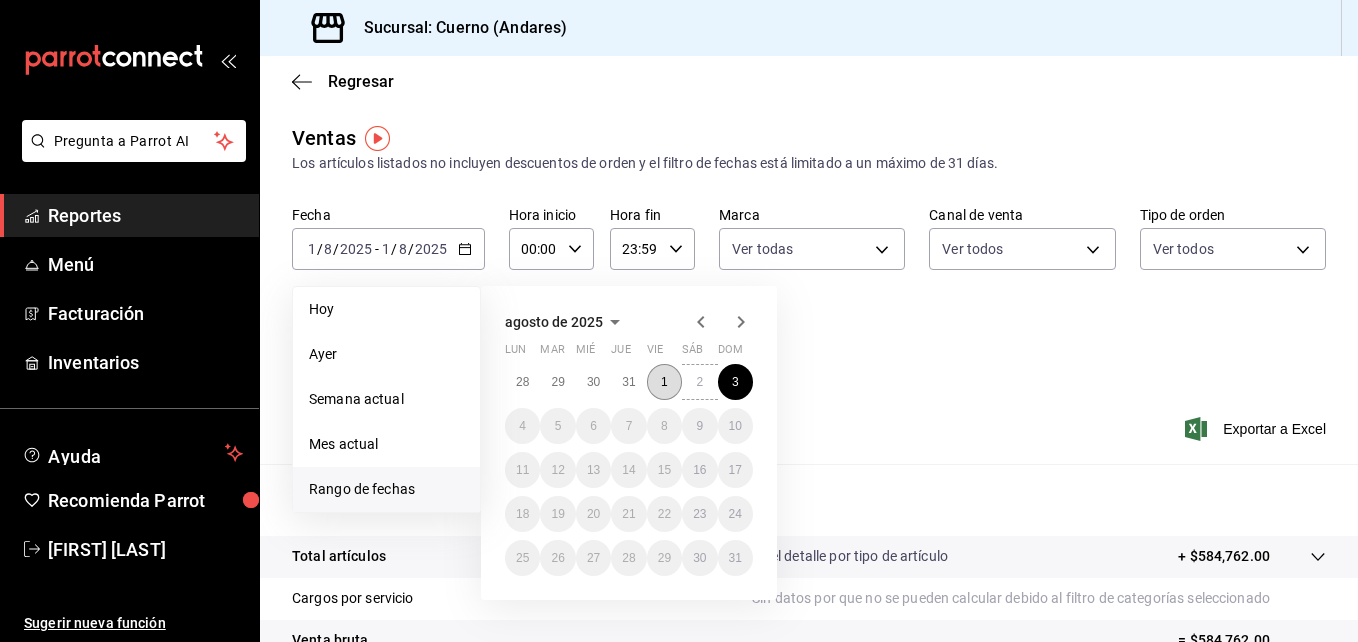 click on "1" at bounding box center (664, 382) 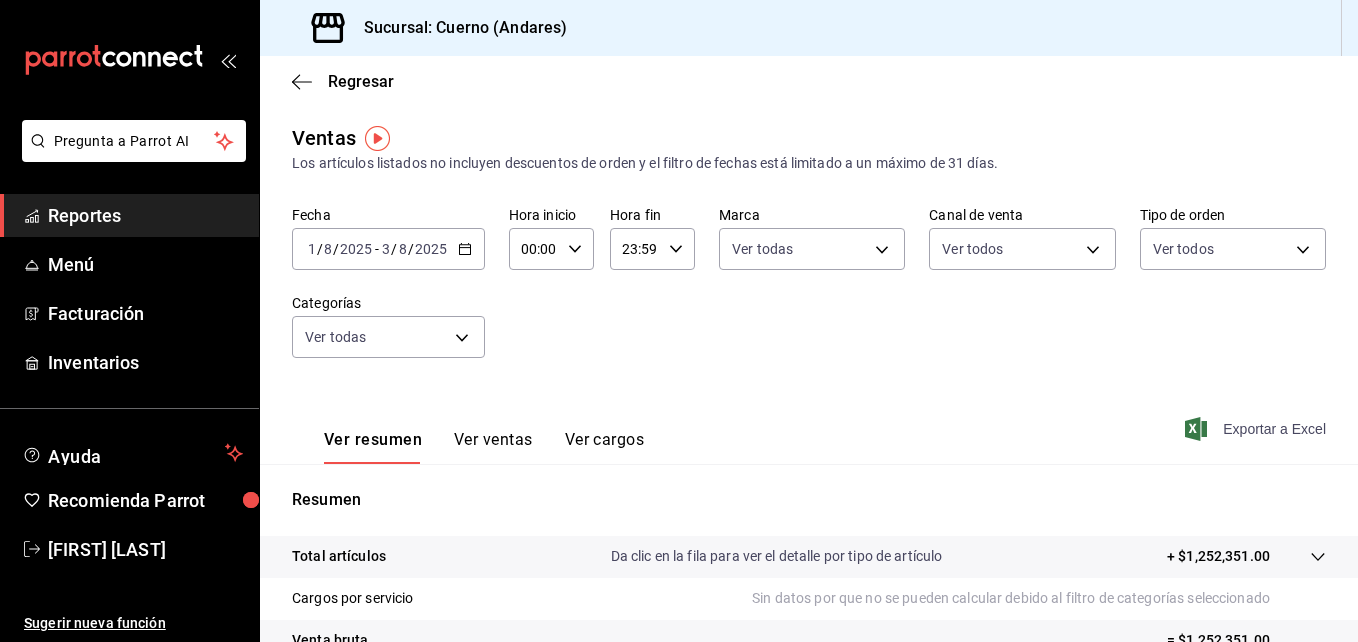 click on "Exportar a Excel" at bounding box center [1257, 429] 